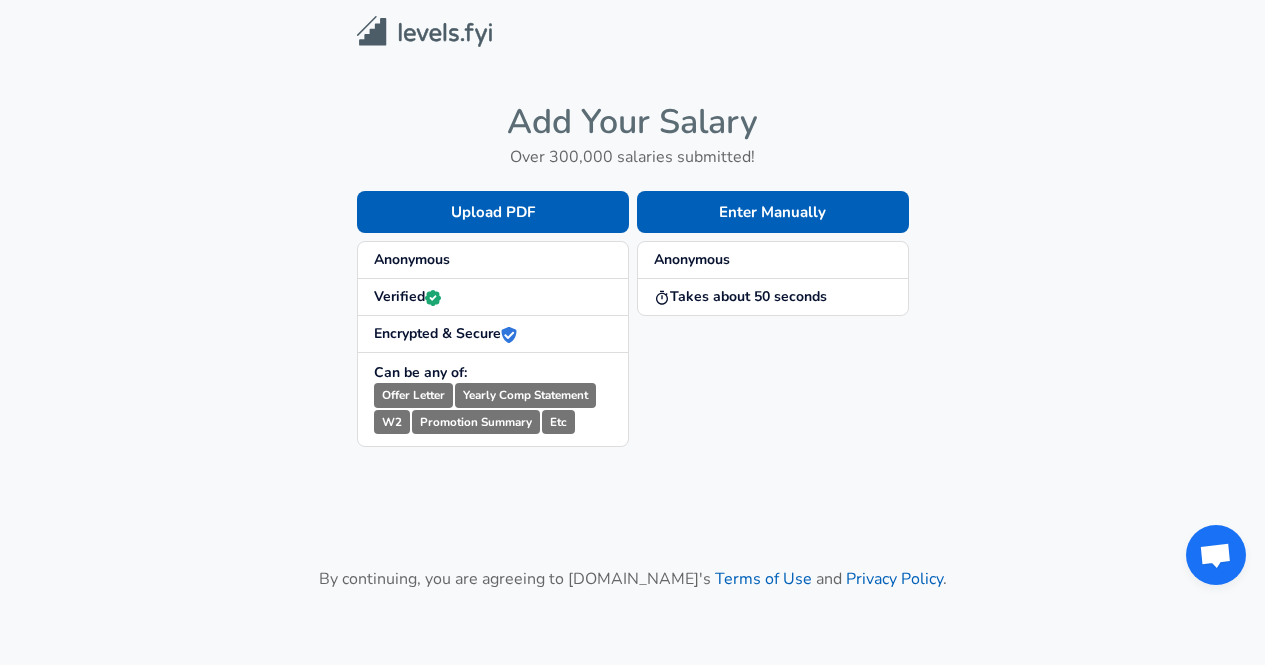 scroll, scrollTop: 0, scrollLeft: 0, axis: both 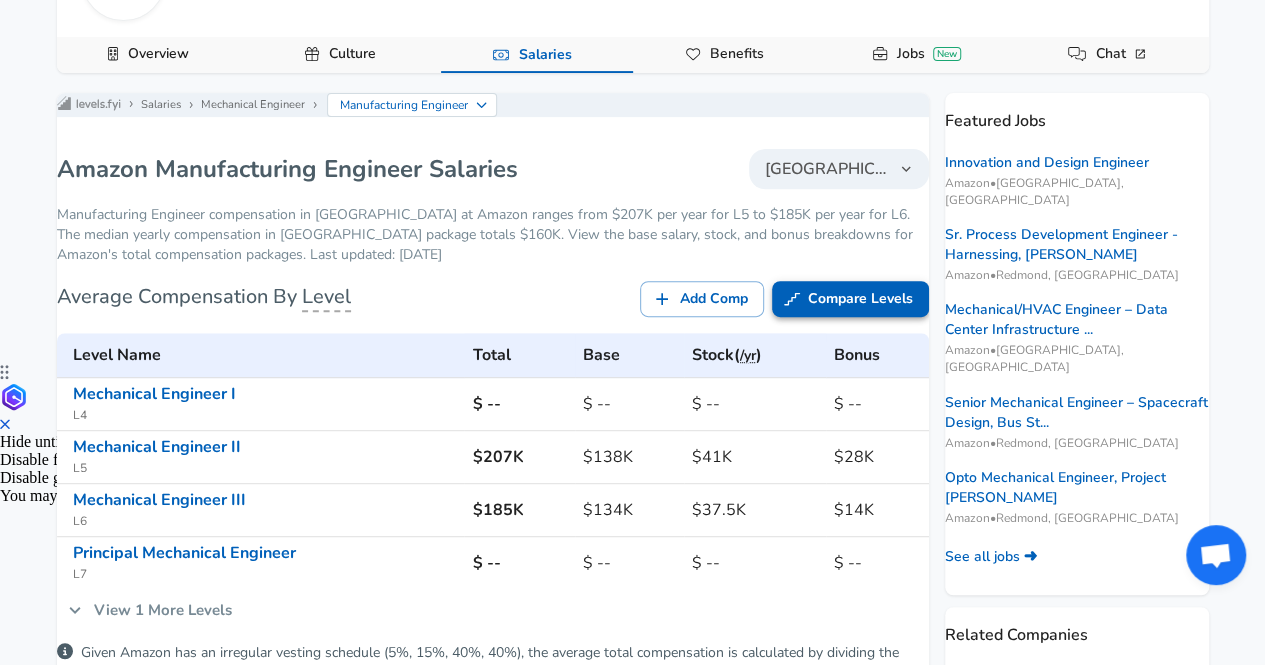 click on "Compare Levels" at bounding box center [850, 299] 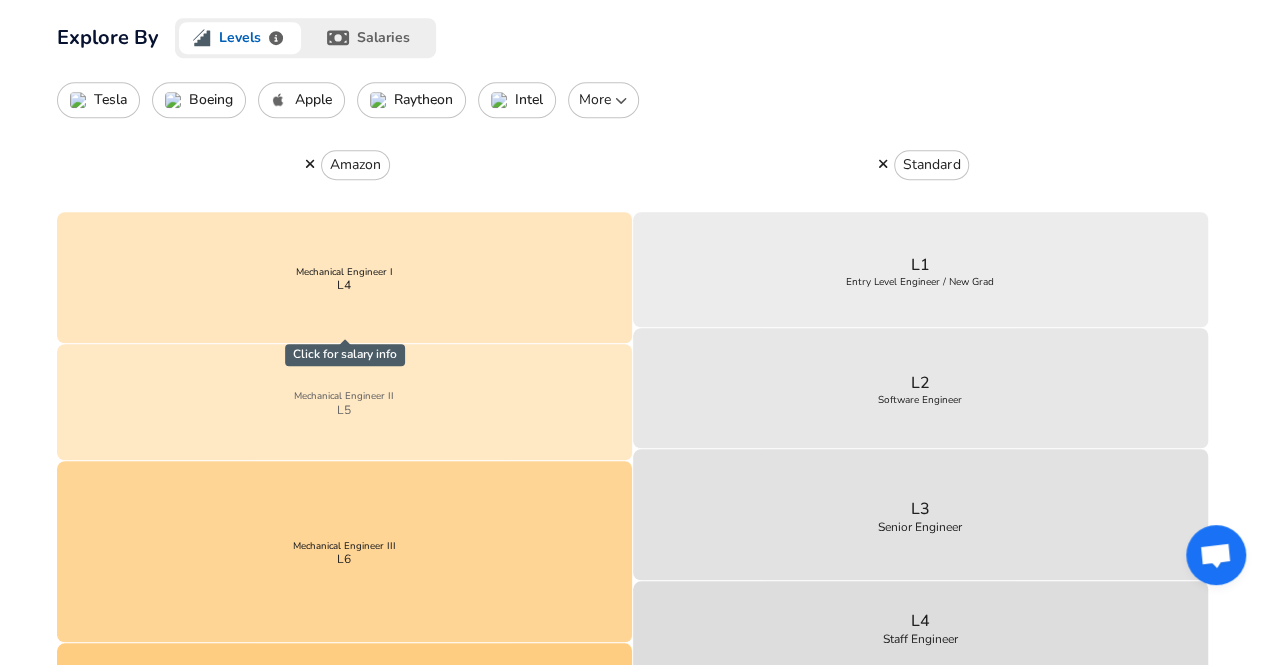 scroll, scrollTop: 600, scrollLeft: 0, axis: vertical 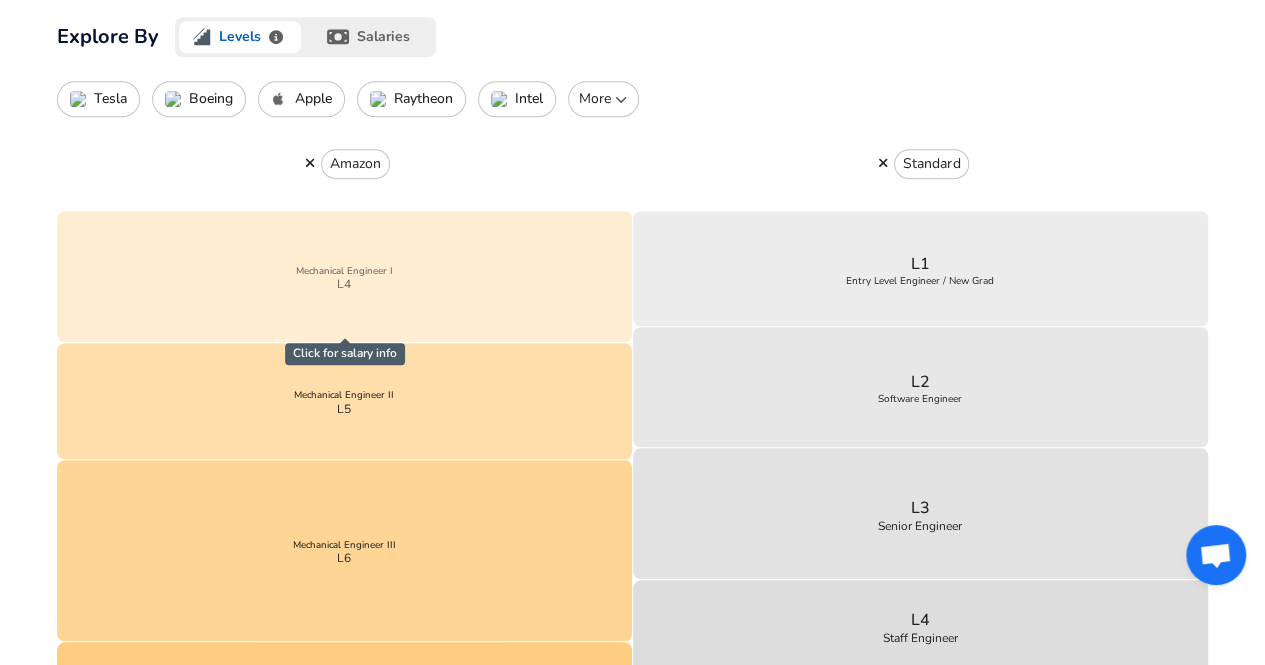 click on "Mechanical Engineer I L4" at bounding box center (345, 277) 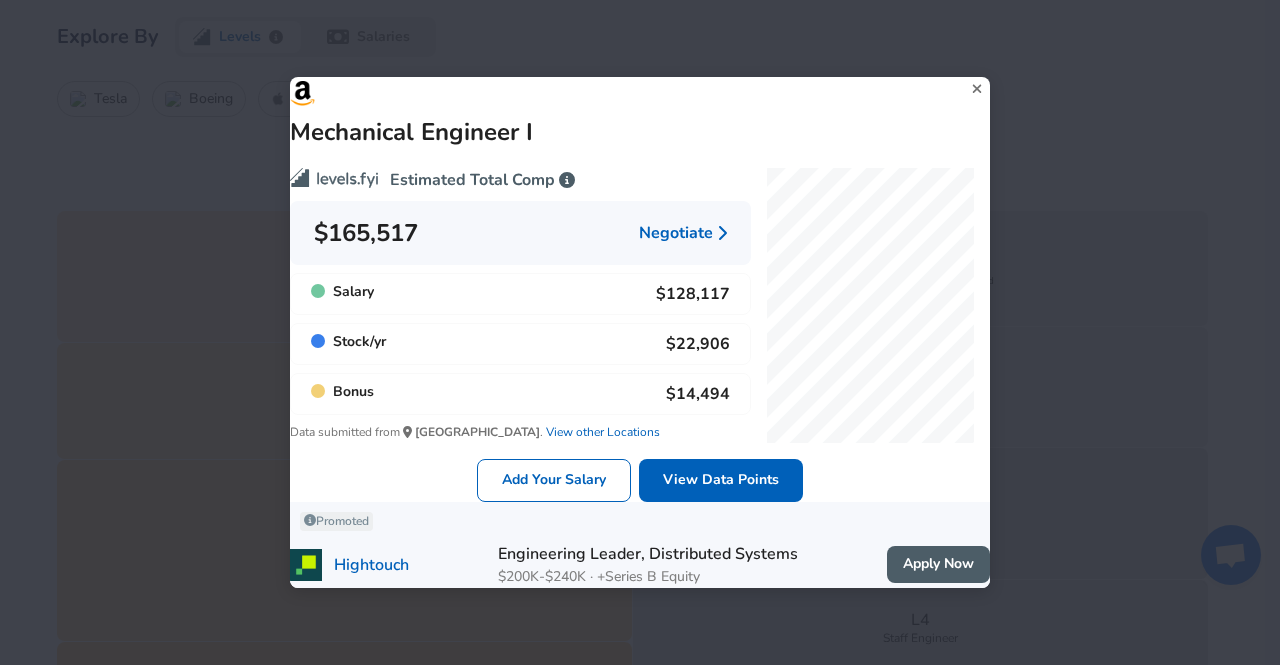 click 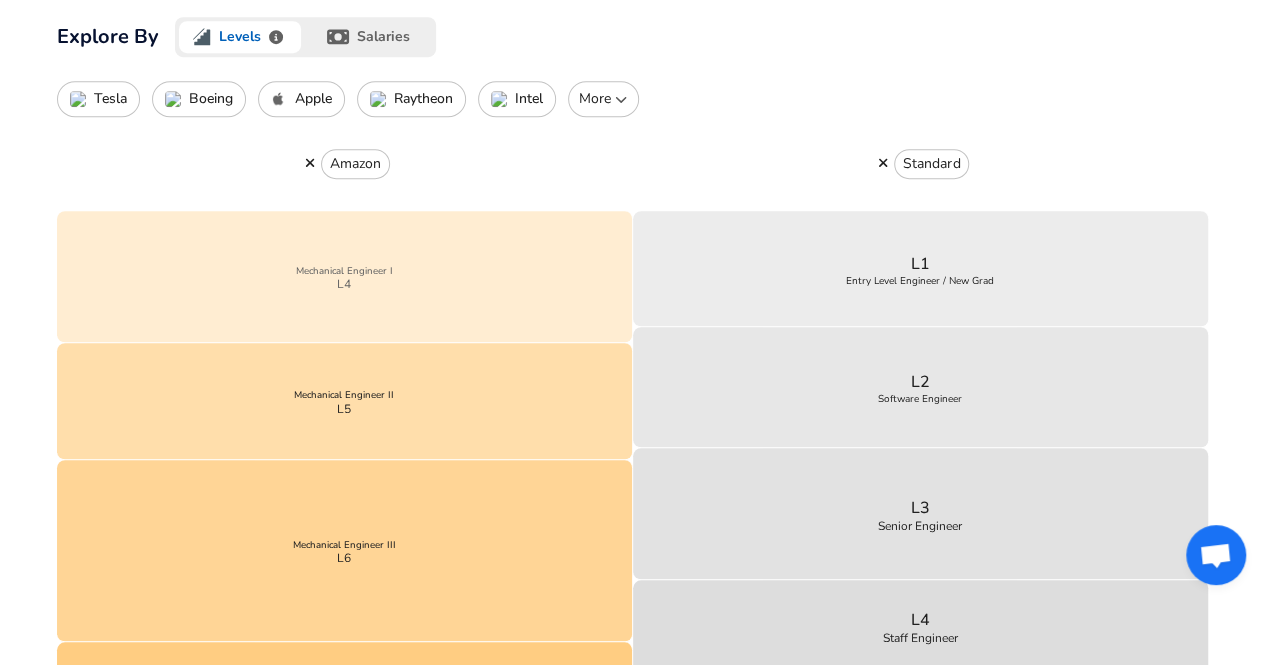 scroll, scrollTop: 608, scrollLeft: 0, axis: vertical 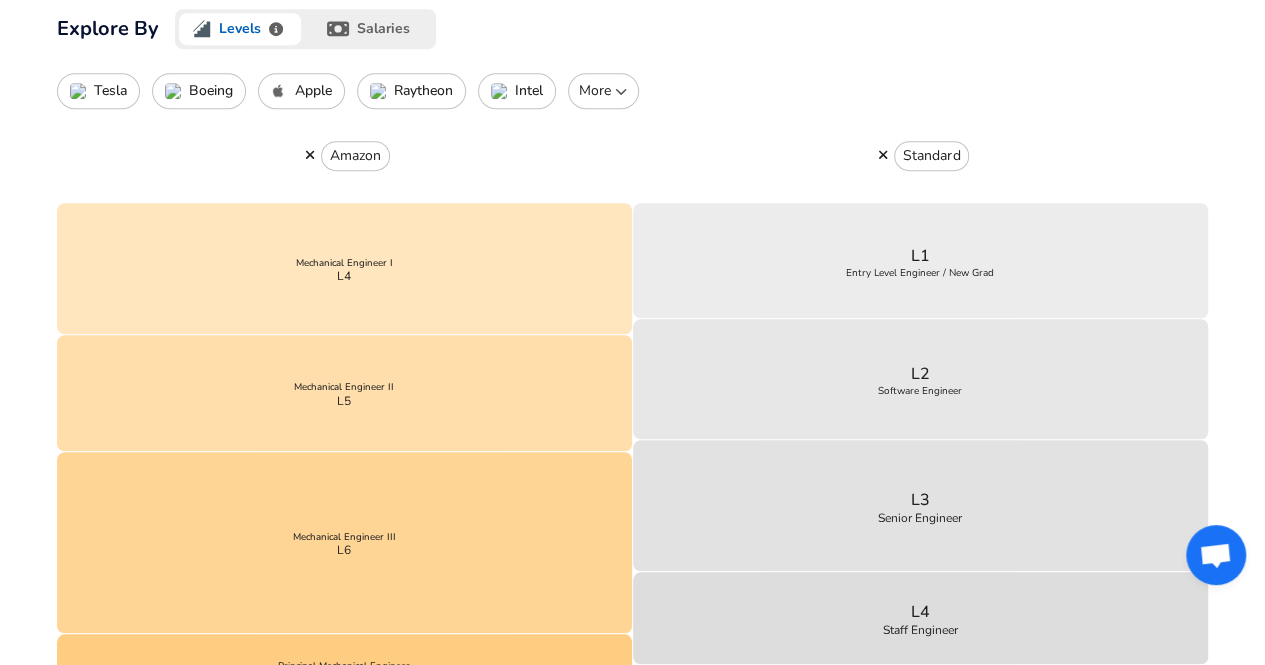 click on "Apple" at bounding box center [301, 91] 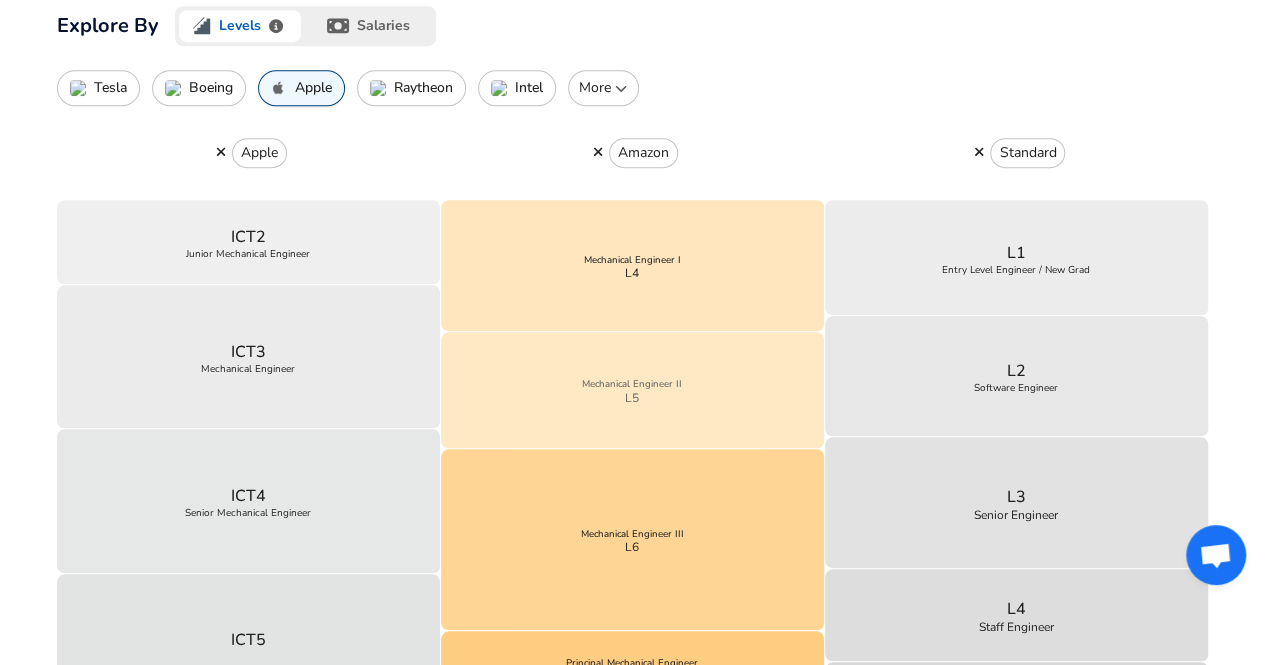 scroll, scrollTop: 610, scrollLeft: 0, axis: vertical 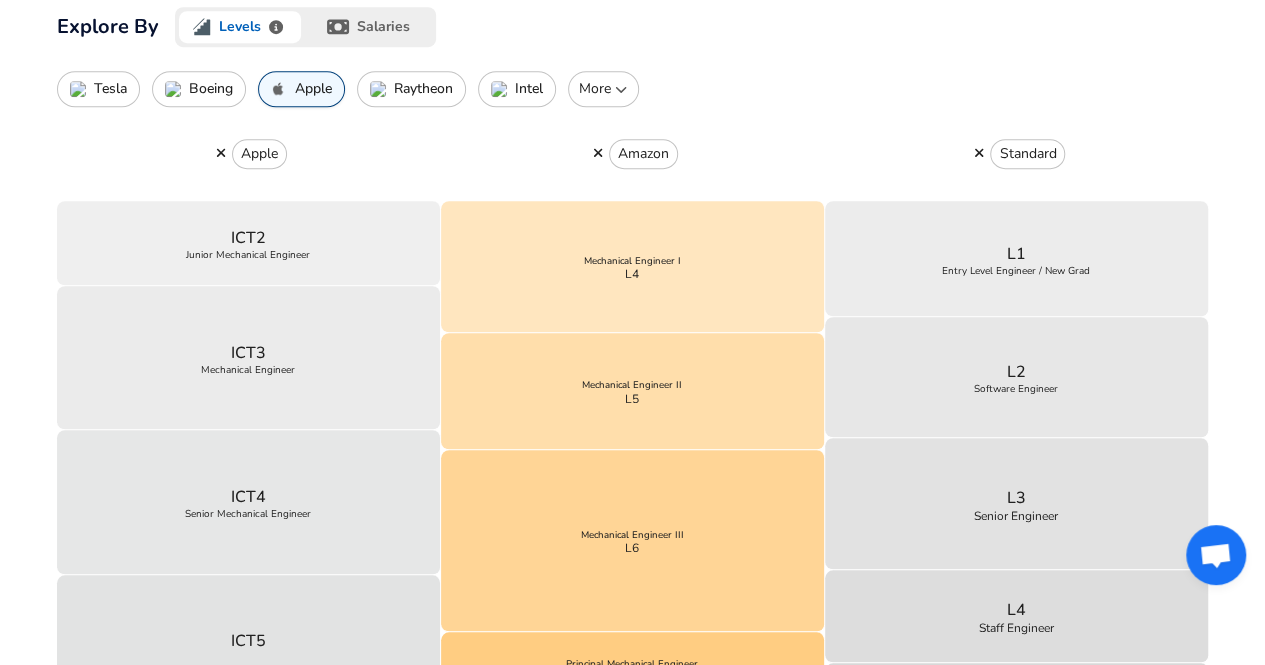 click on "Boeing" at bounding box center (199, 89) 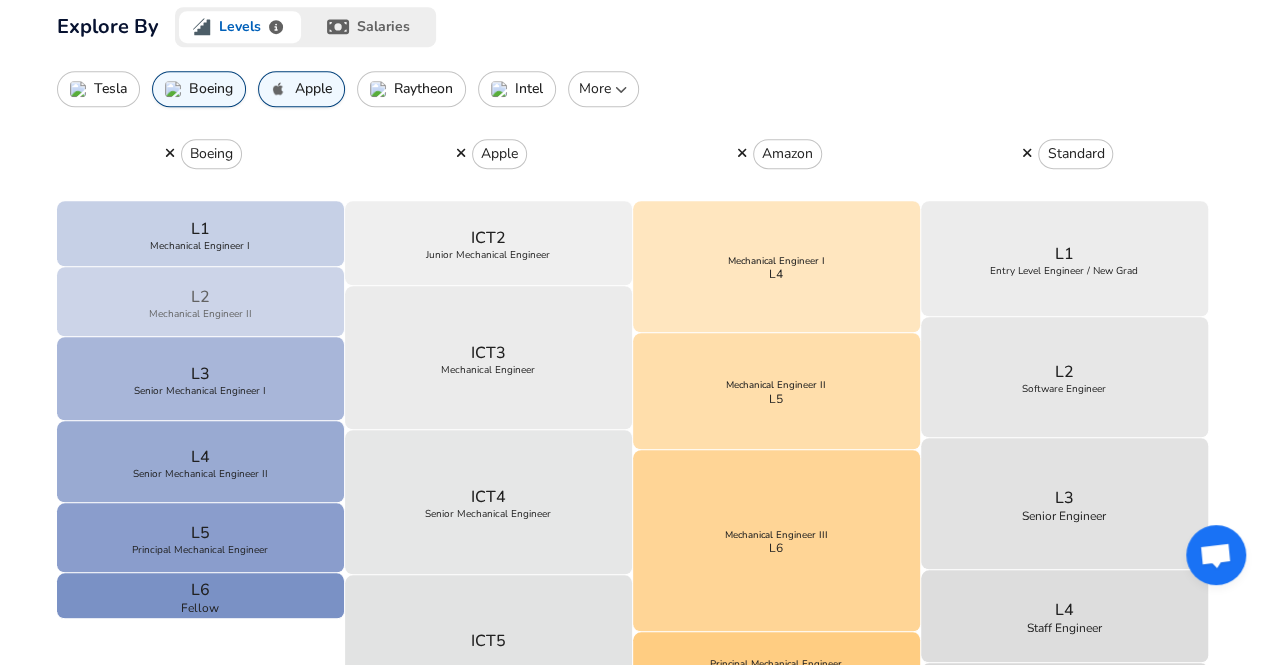 click on "L2 Mechanical Engineer II" at bounding box center (201, 302) 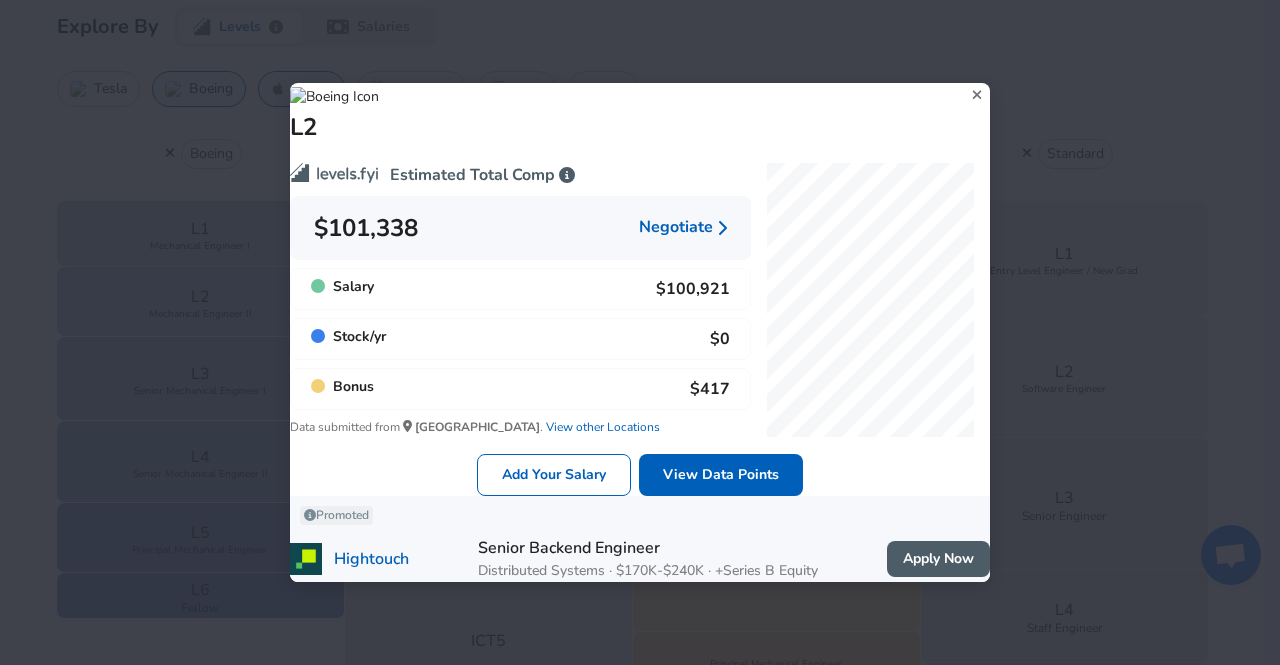 click 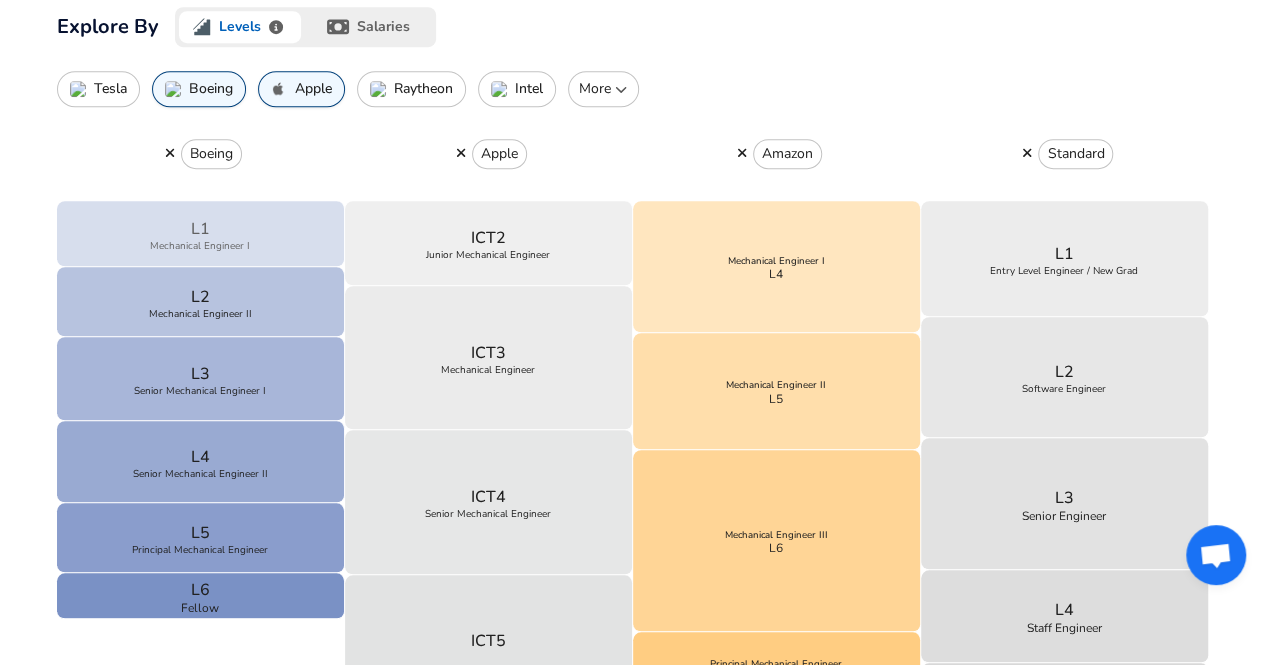 click on "Mechanical Engineer I" at bounding box center (200, 246) 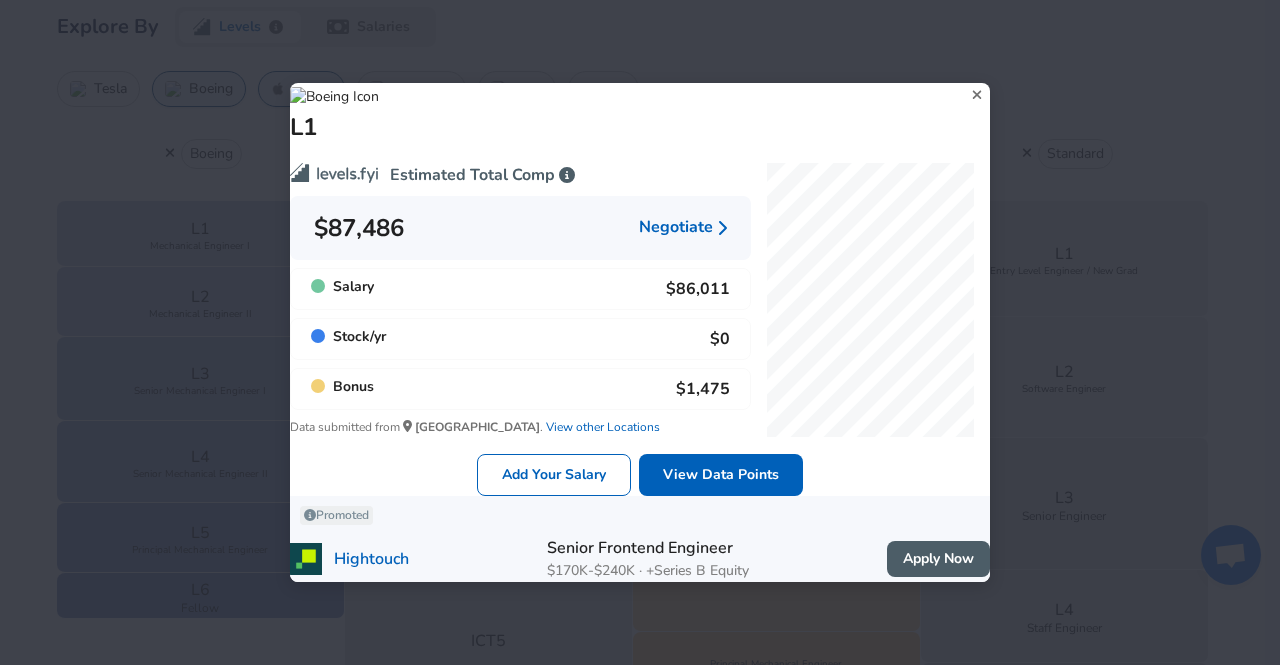 click 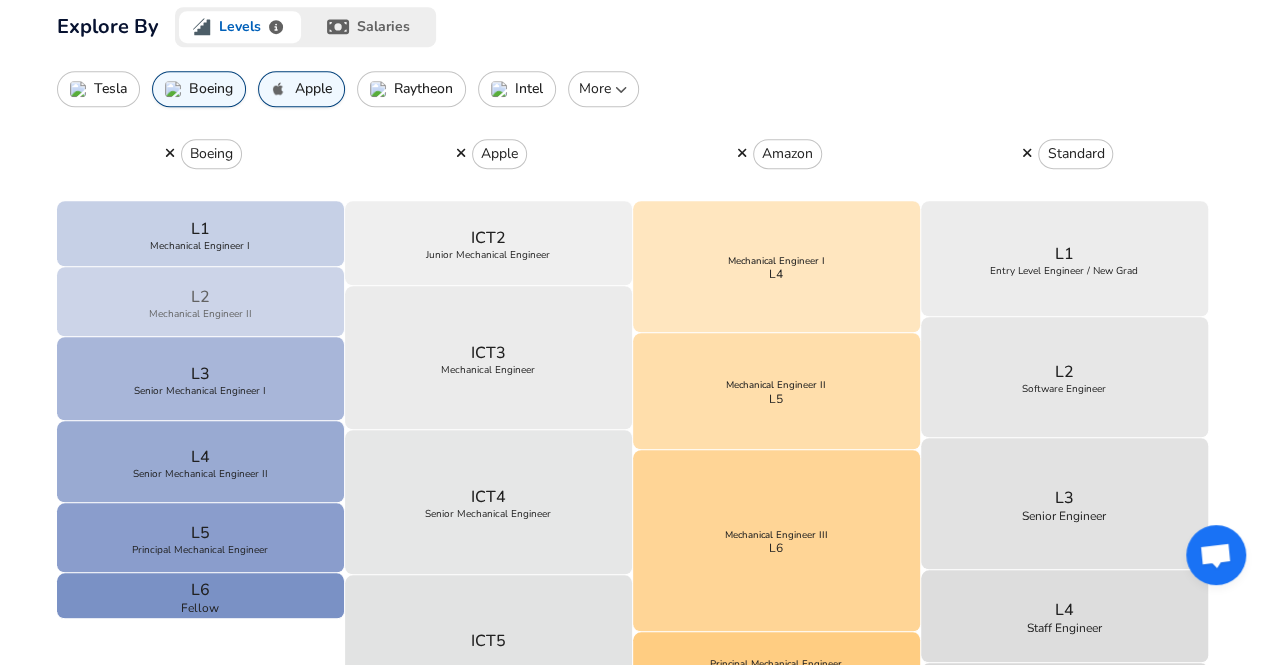 click on "L2 Mechanical Engineer II" at bounding box center [201, 302] 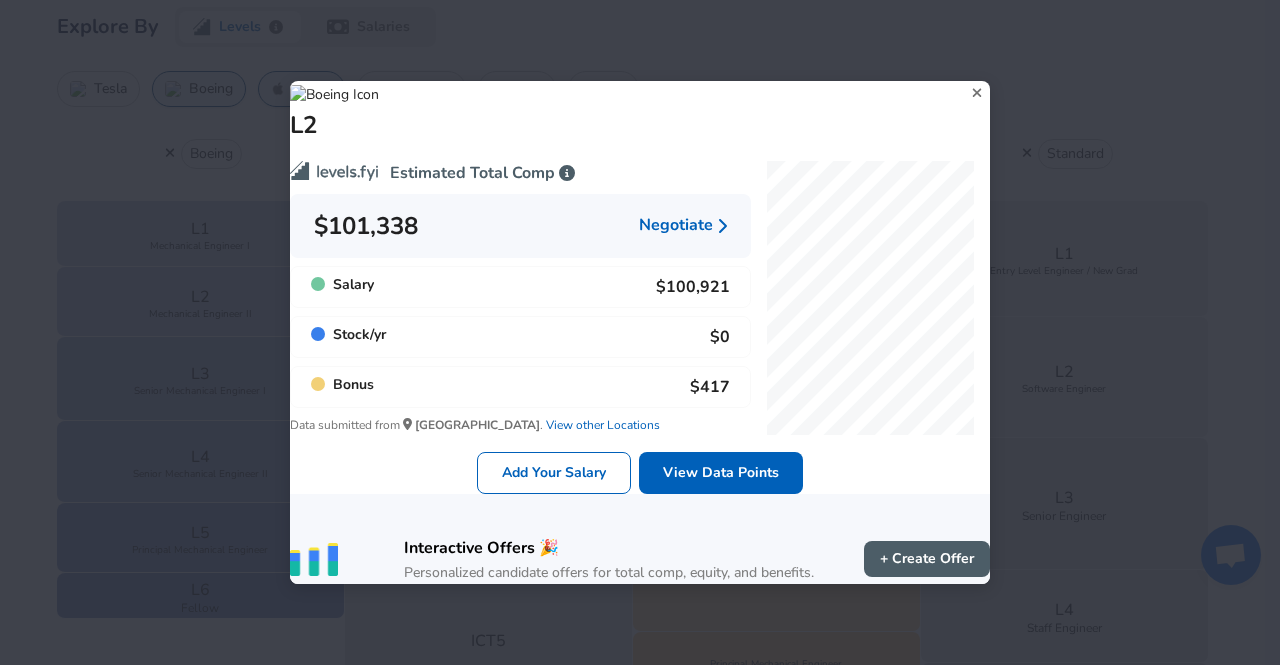 click 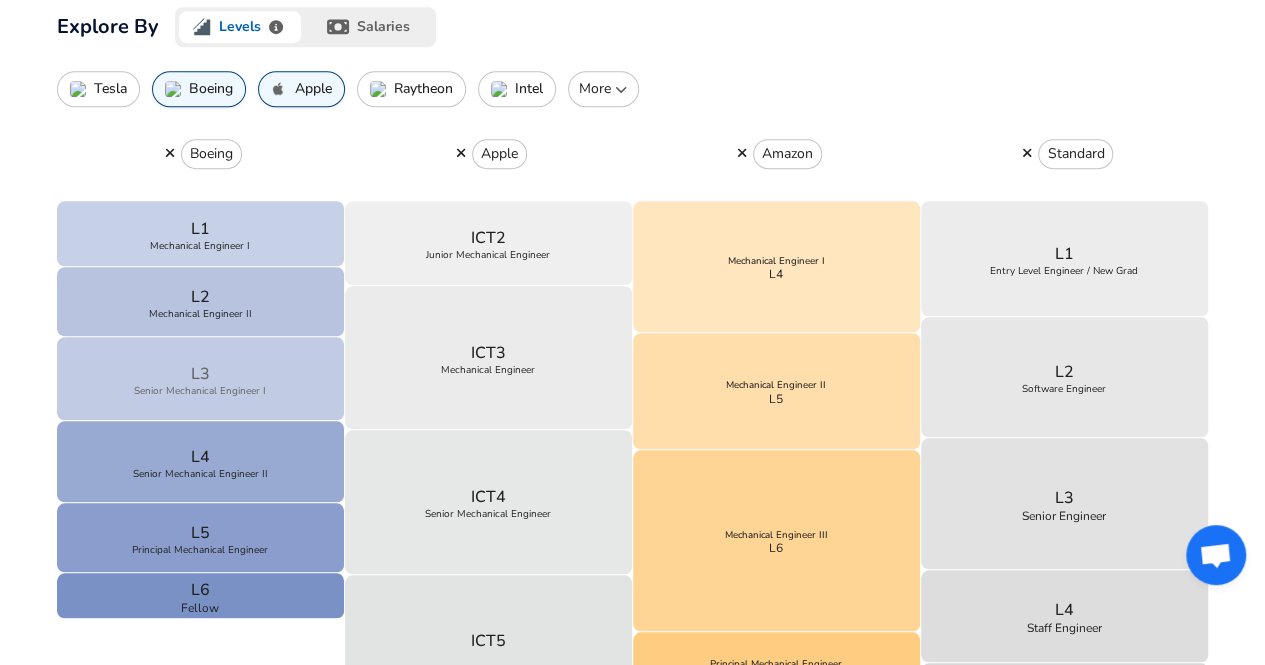 click on "L3 Senior Mechanical Engineer I" at bounding box center [201, 379] 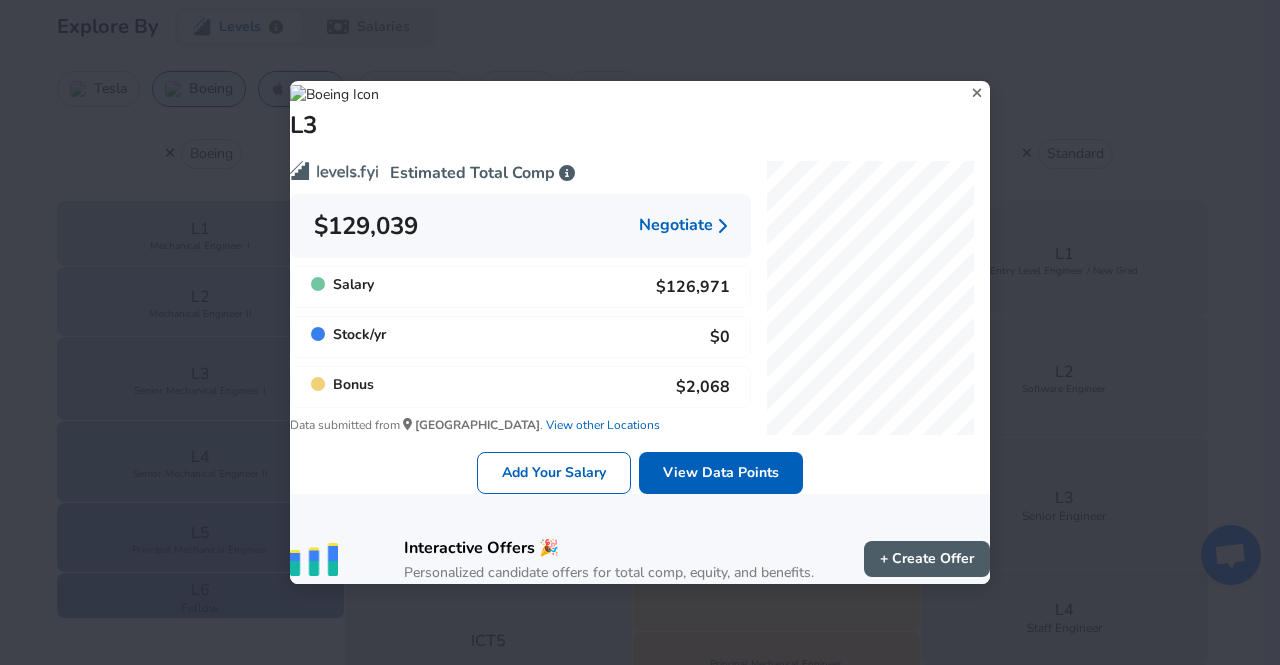 click 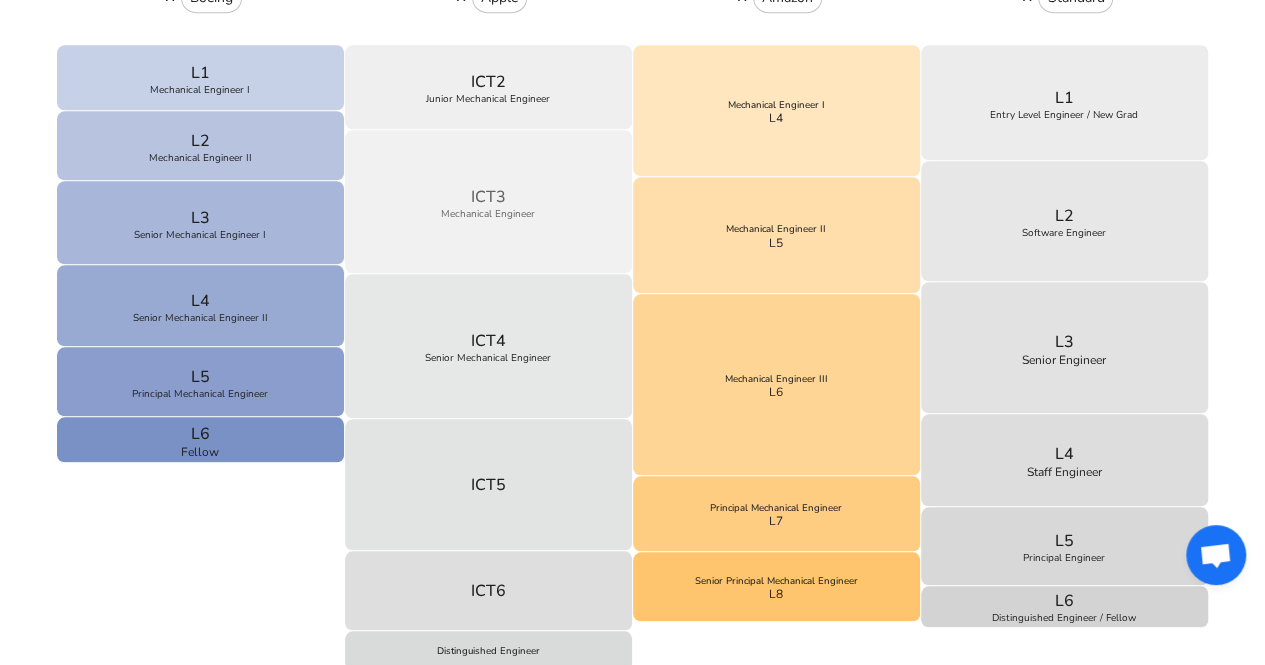 scroll, scrollTop: 767, scrollLeft: 0, axis: vertical 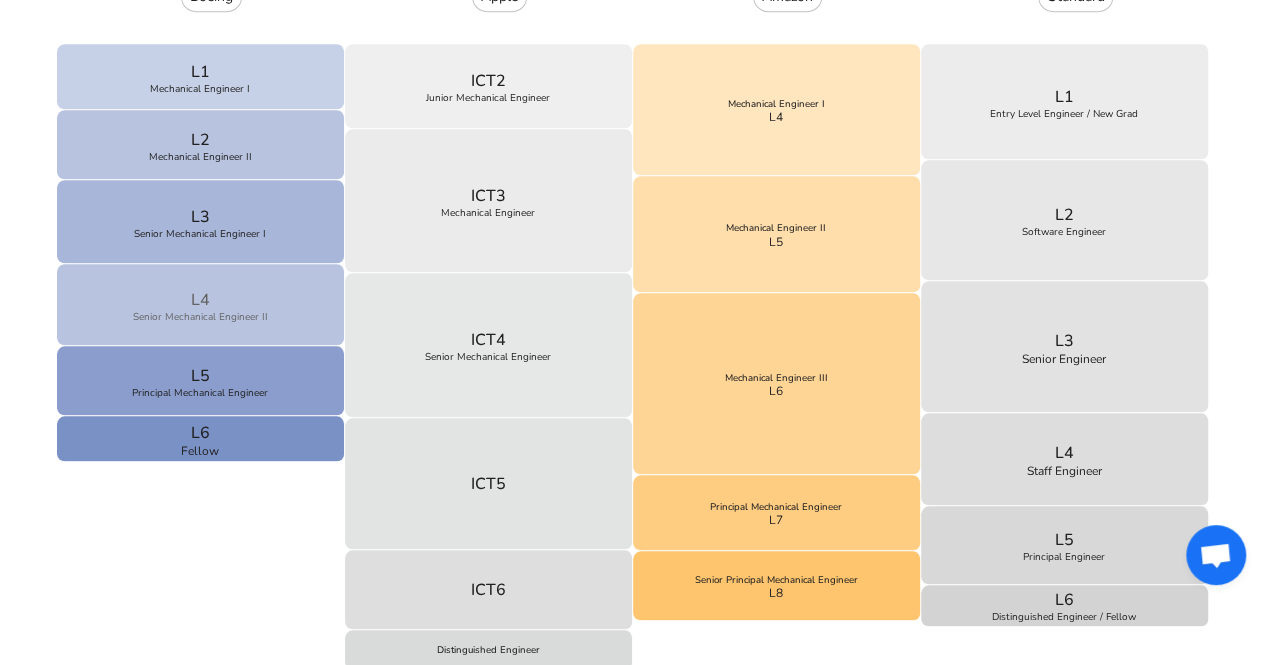click on "Senior Mechanical Engineer II" at bounding box center (200, 317) 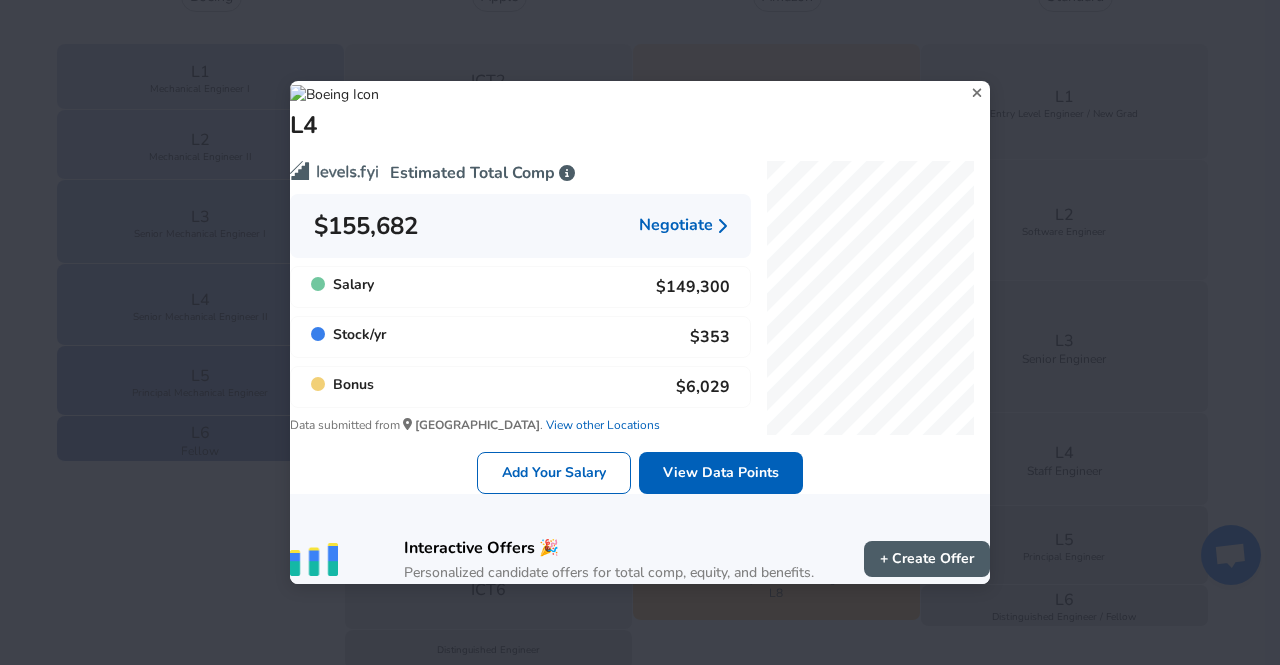 click 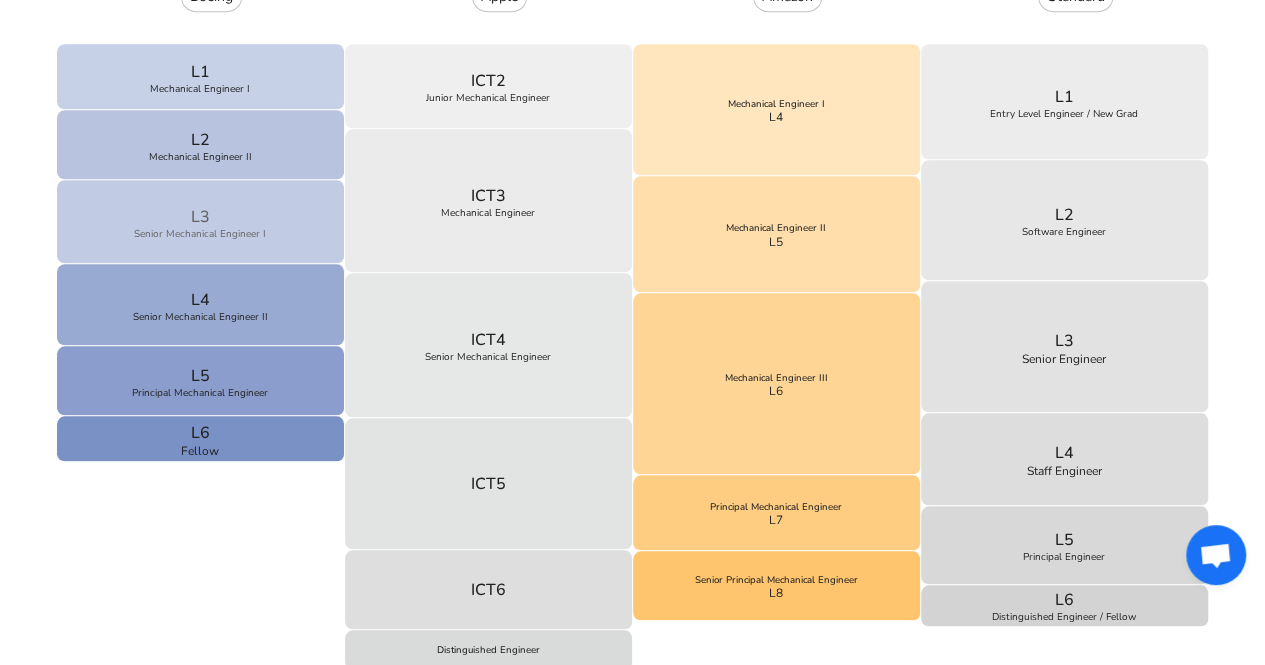 click on "Senior Mechanical Engineer I" at bounding box center [200, 234] 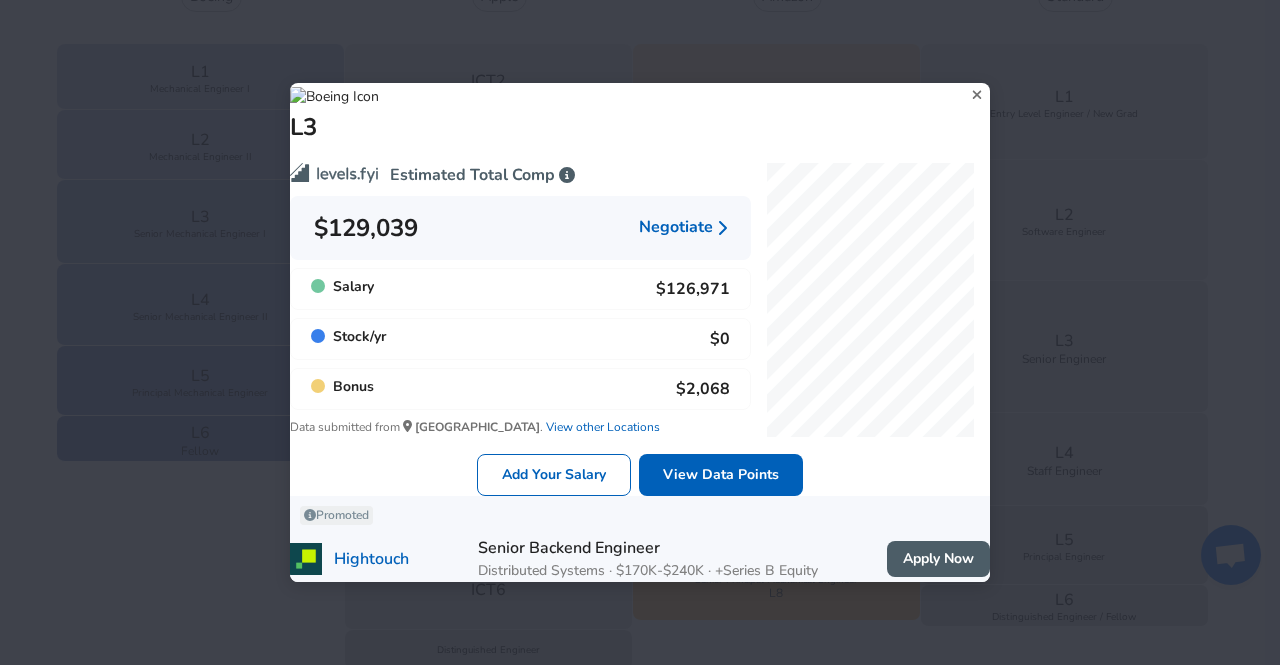 click on "L3" at bounding box center [640, 113] 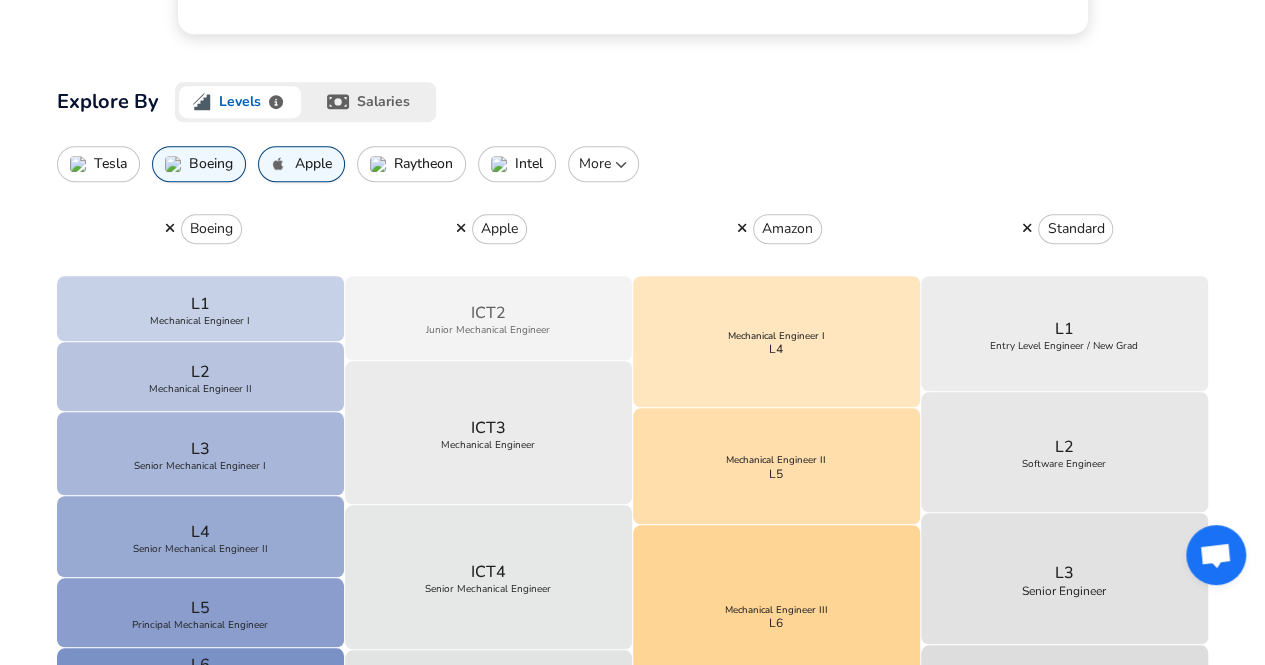 scroll, scrollTop: 533, scrollLeft: 0, axis: vertical 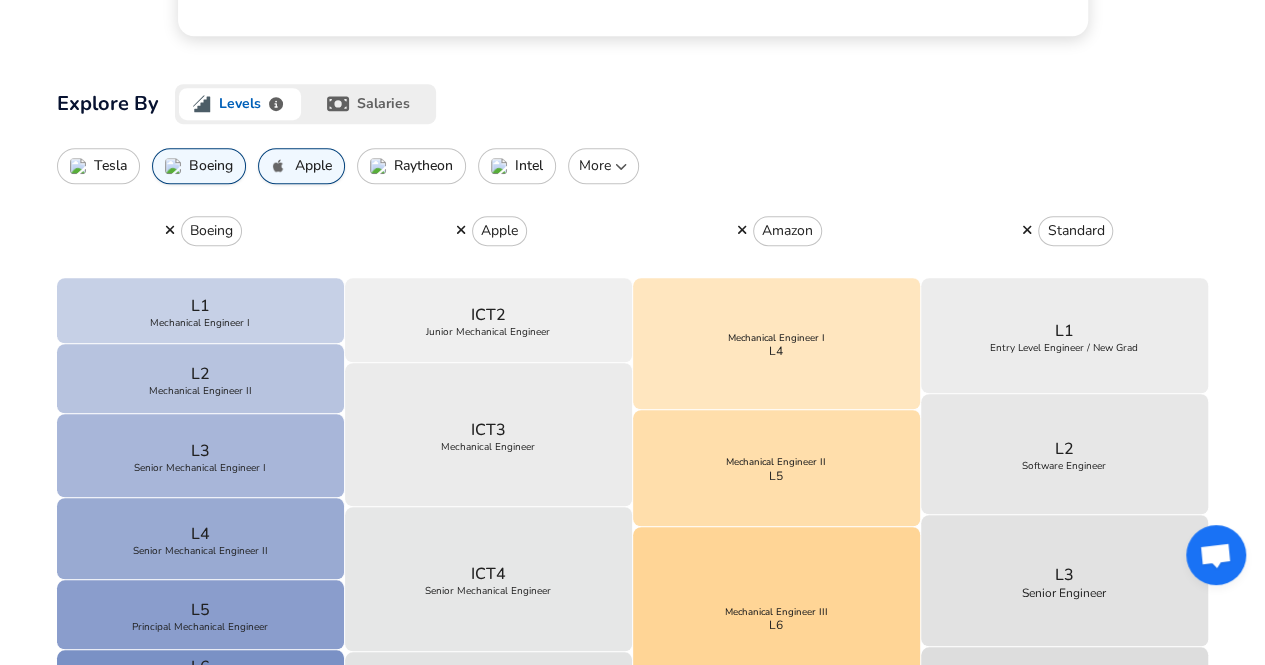 click on "Intel" at bounding box center (529, 166) 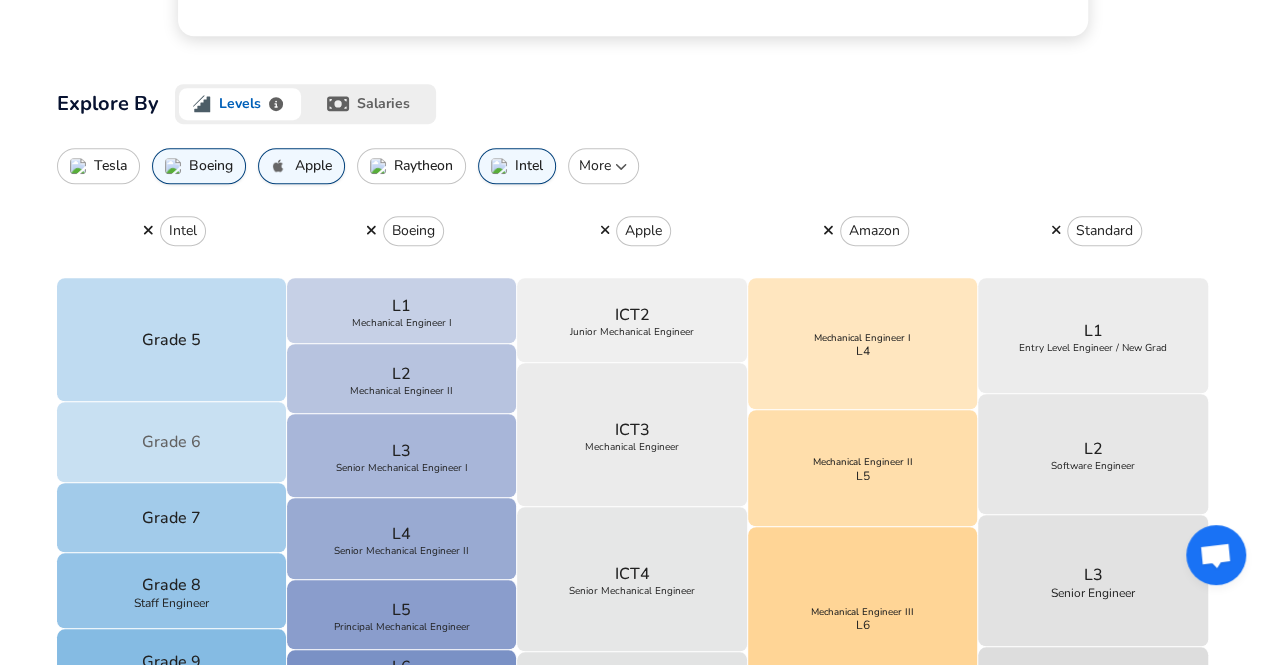 click on "Grade 6" at bounding box center [171, 442] 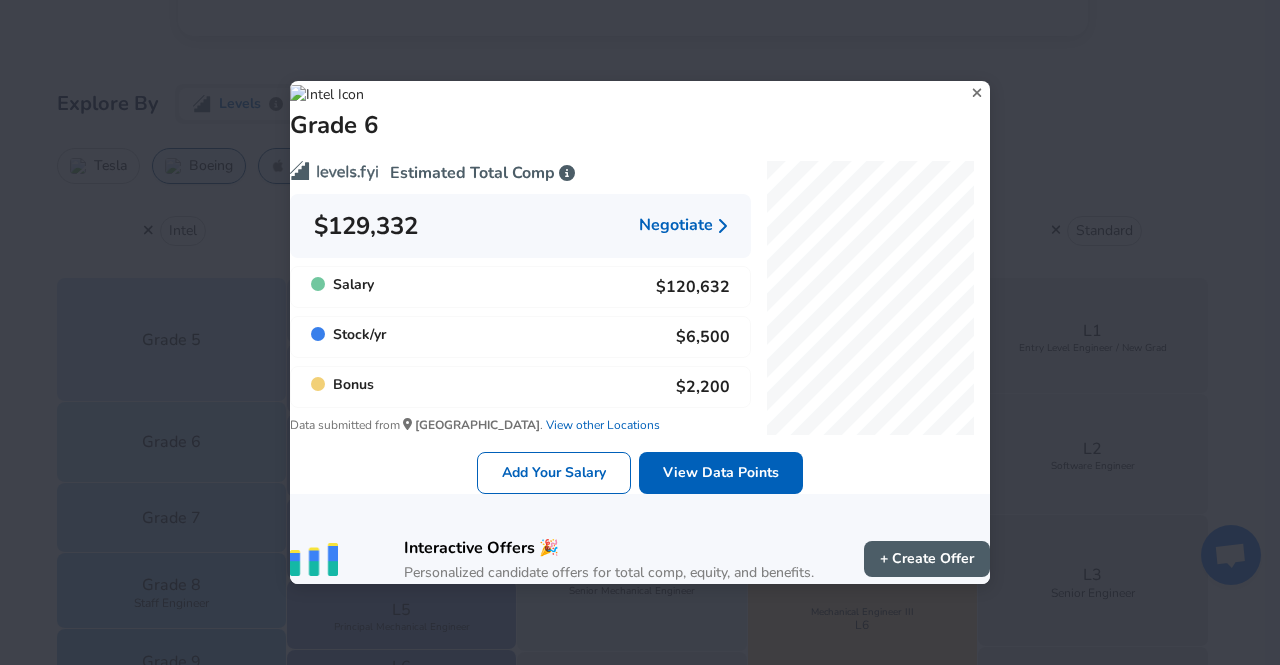 click 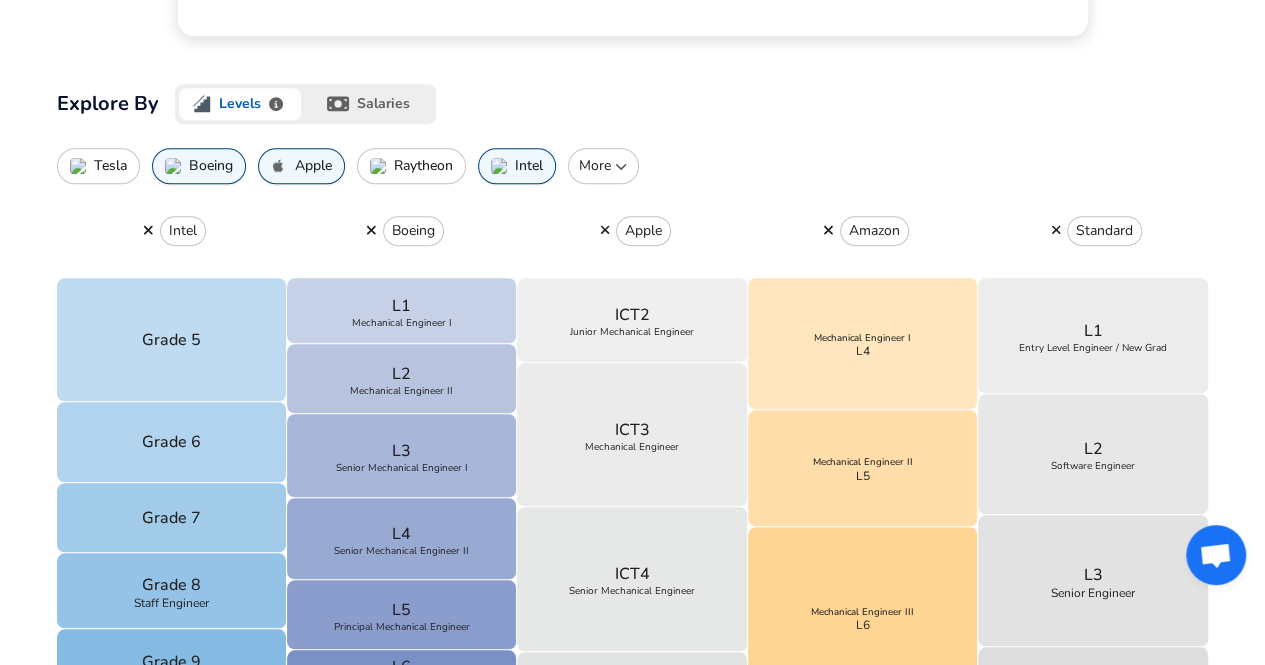 click on "More" at bounding box center (603, 166) 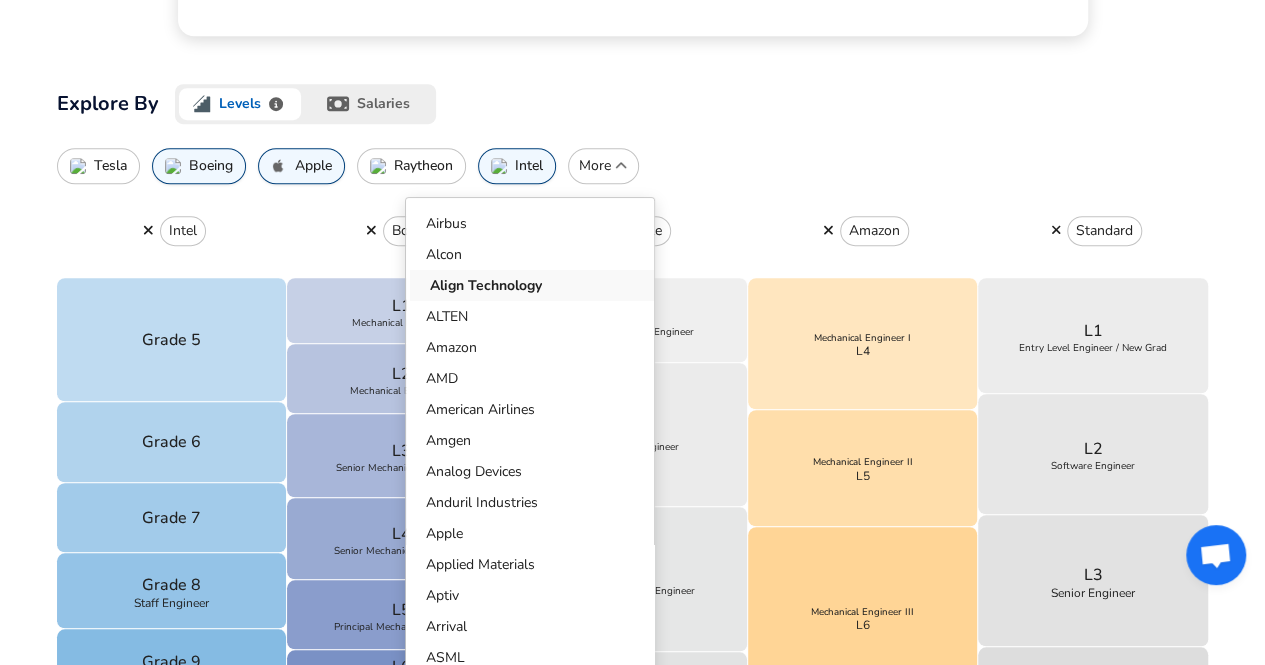 scroll, scrollTop: 167, scrollLeft: 0, axis: vertical 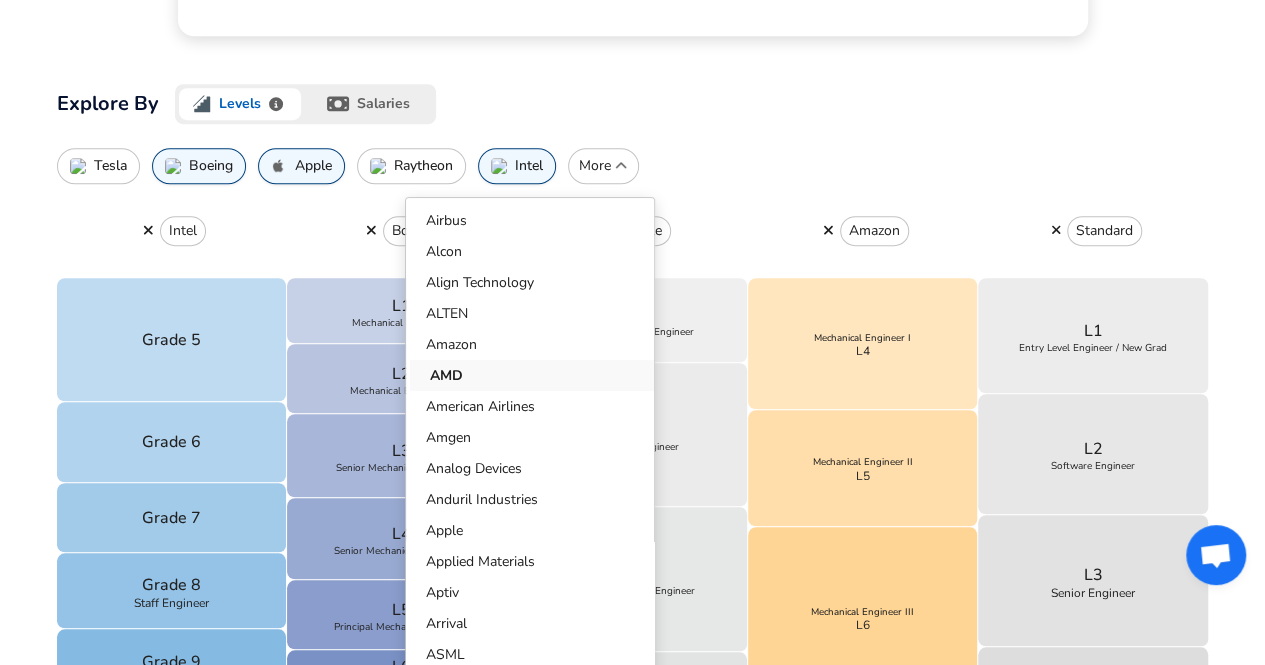 click on "AMD" at bounding box center (534, 375) 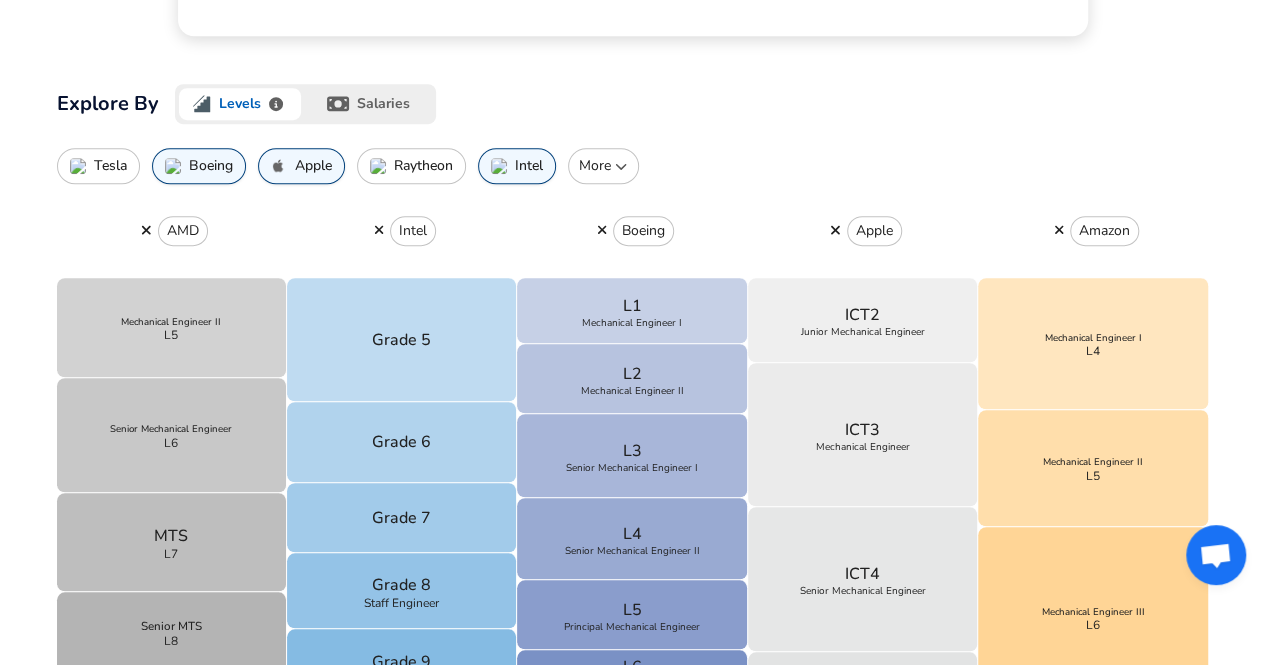 click on "More" at bounding box center [603, 166] 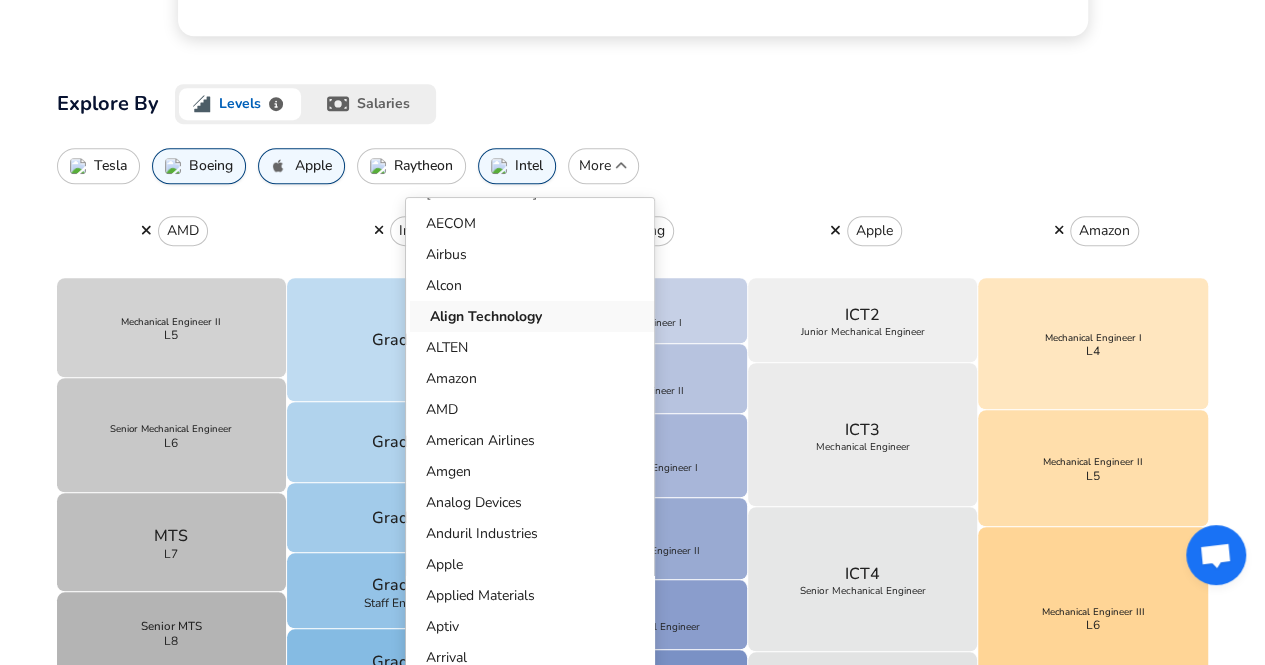 scroll, scrollTop: 137, scrollLeft: 0, axis: vertical 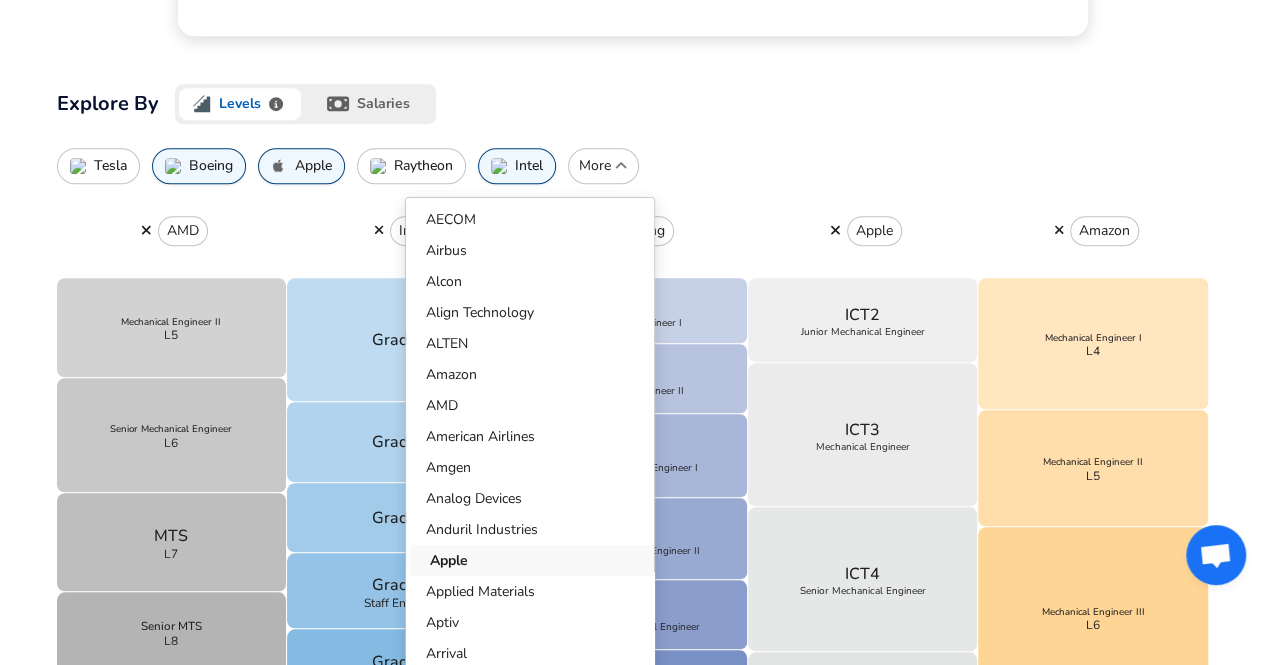 click on "Apple" at bounding box center (534, 560) 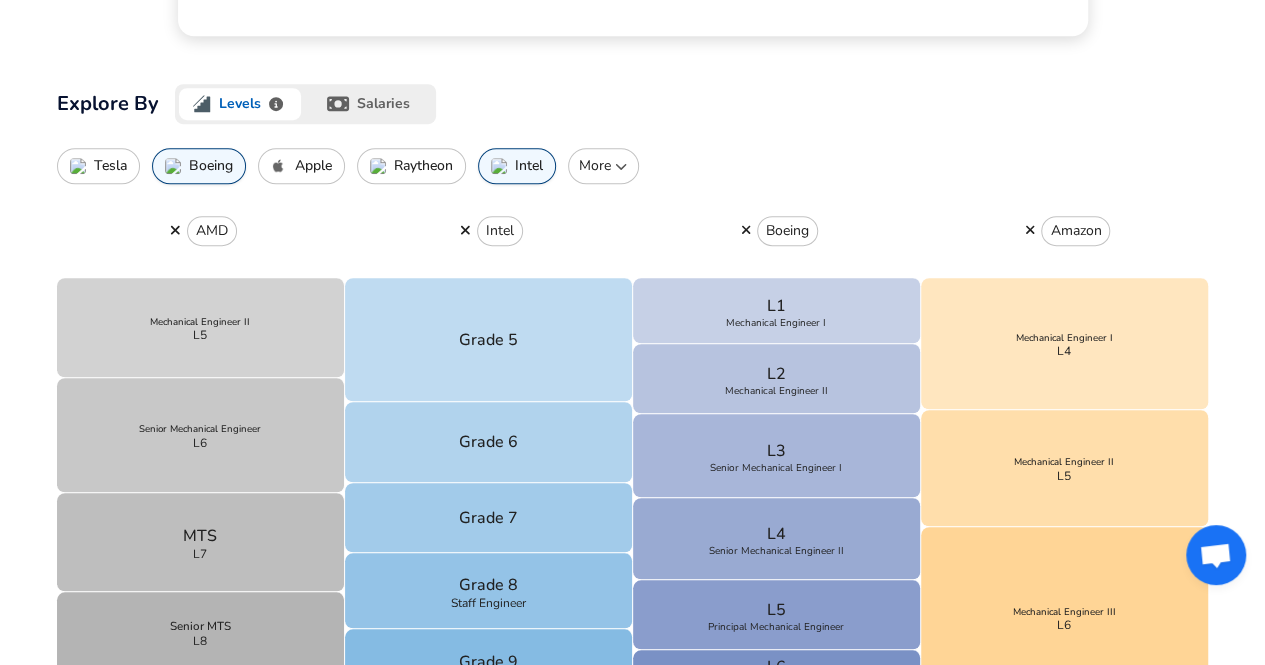 click on "More" at bounding box center (603, 166) 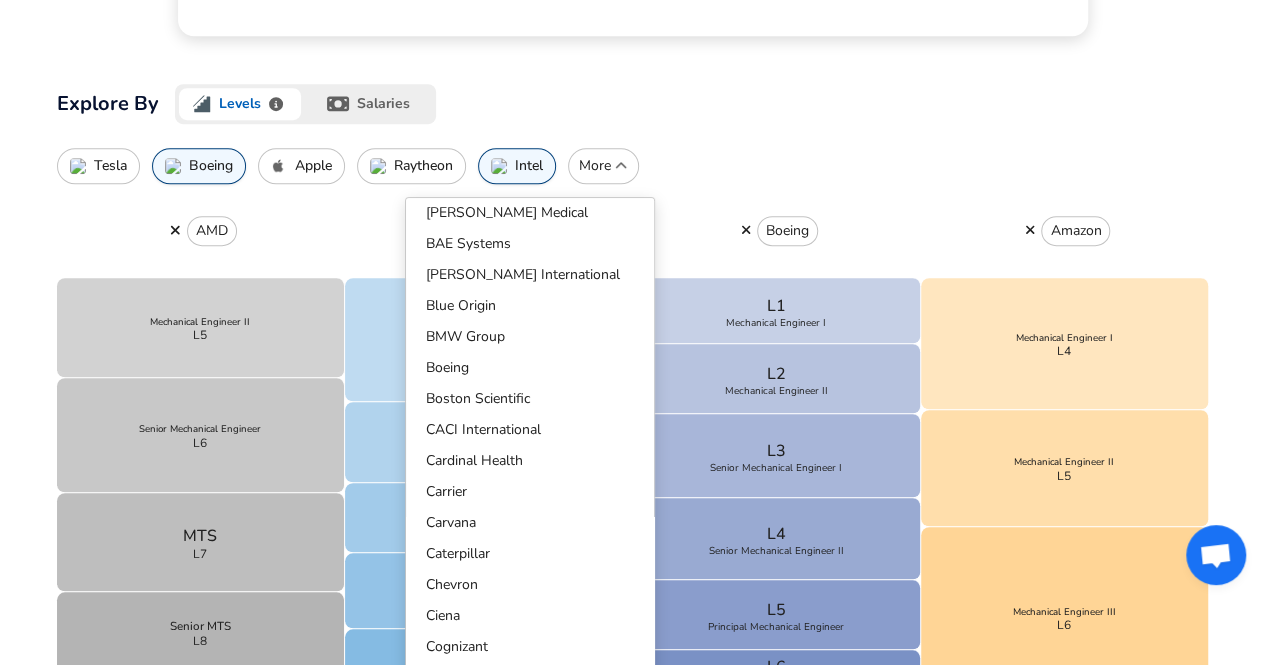scroll, scrollTop: 701, scrollLeft: 0, axis: vertical 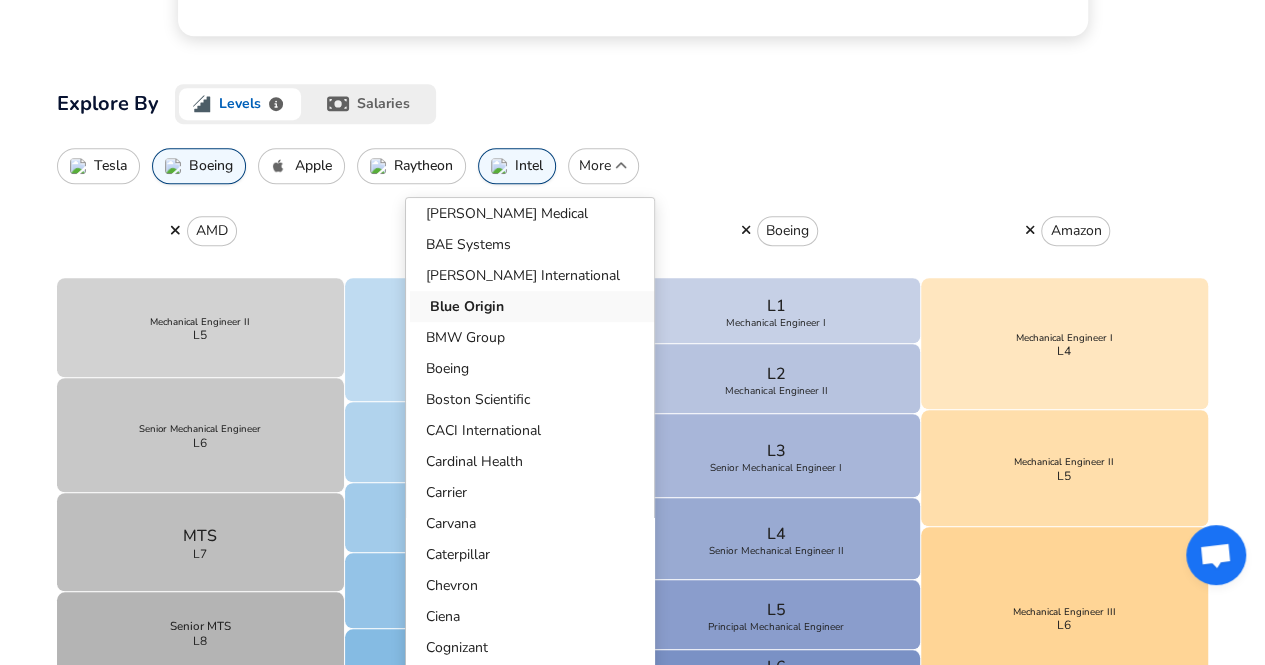 click on "Blue Origin" at bounding box center [534, 306] 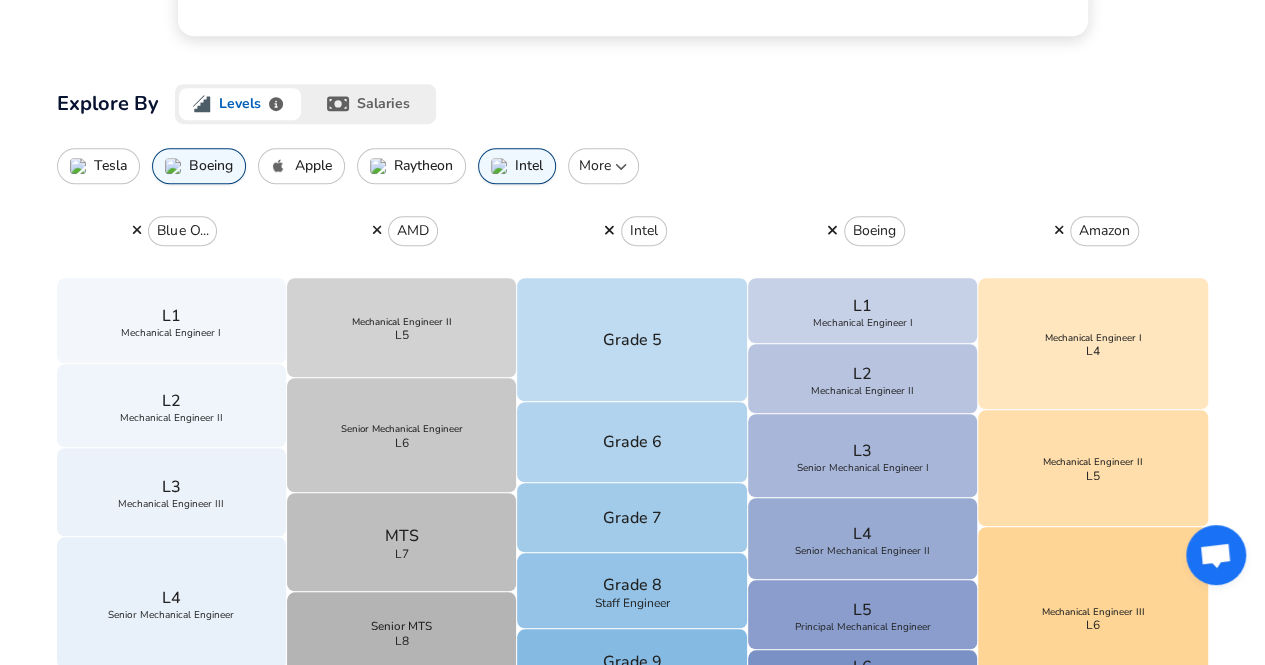 click on "More" at bounding box center [603, 166] 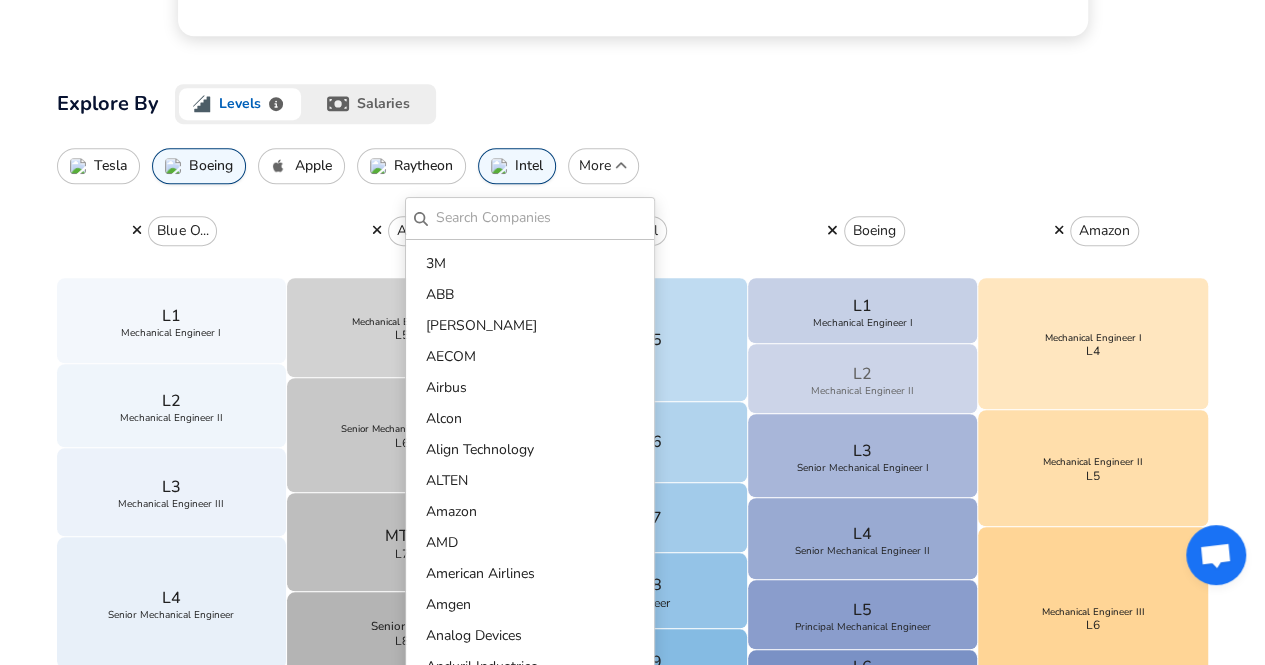 click on "L2 Mechanical Engineer II" at bounding box center [863, 379] 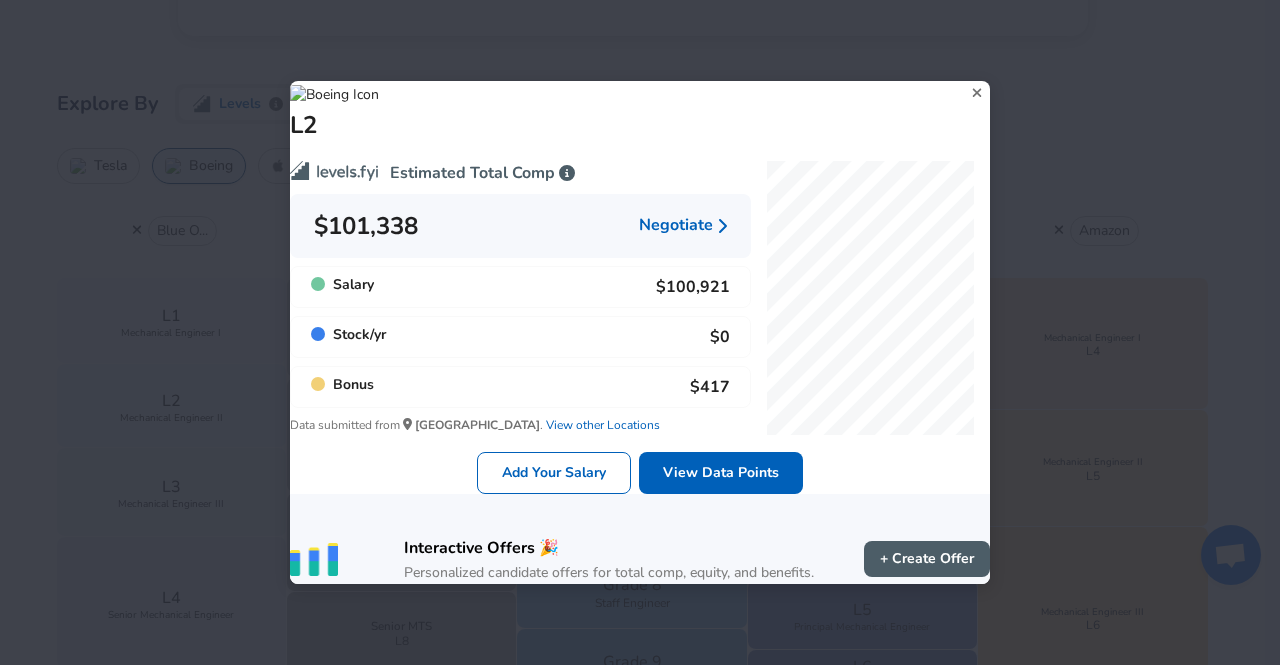 click 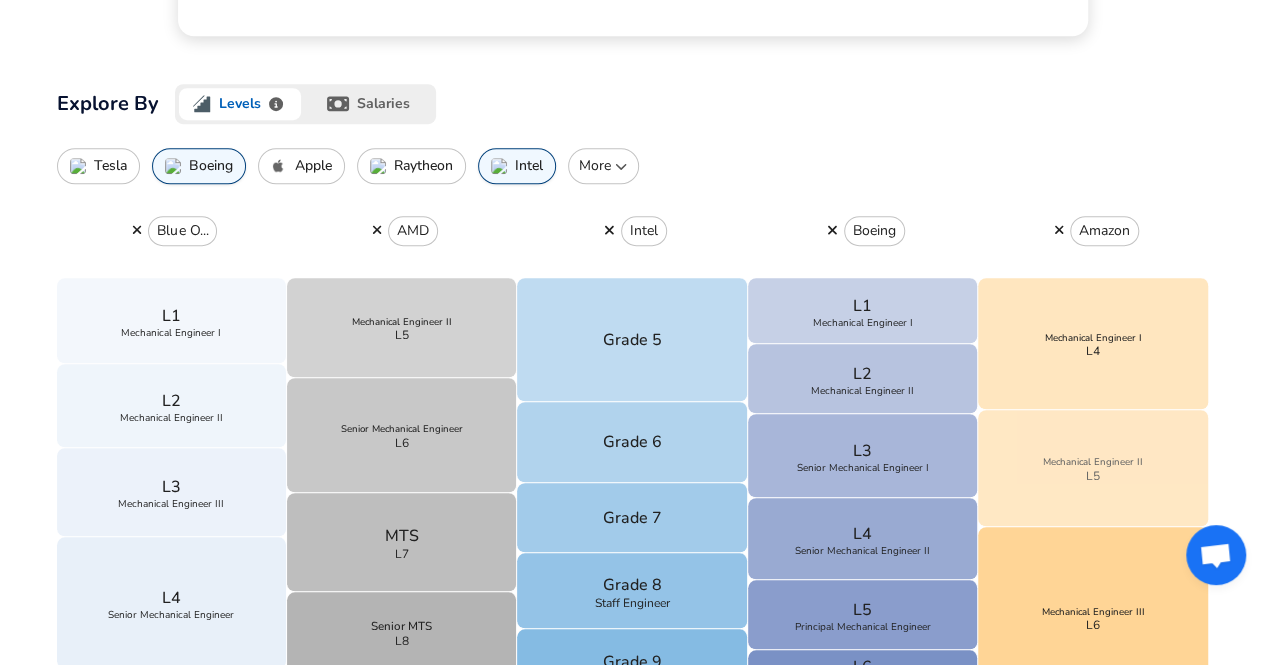 click on "Mechanical Engineer II L5" at bounding box center [1093, 468] 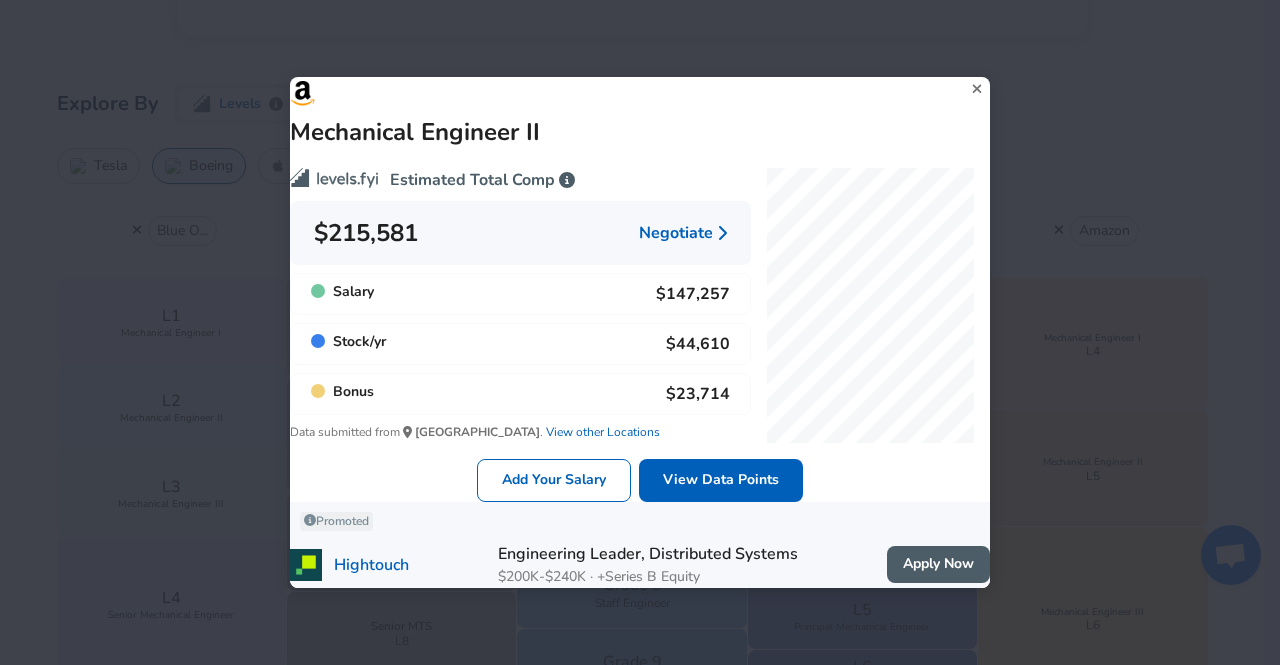 click 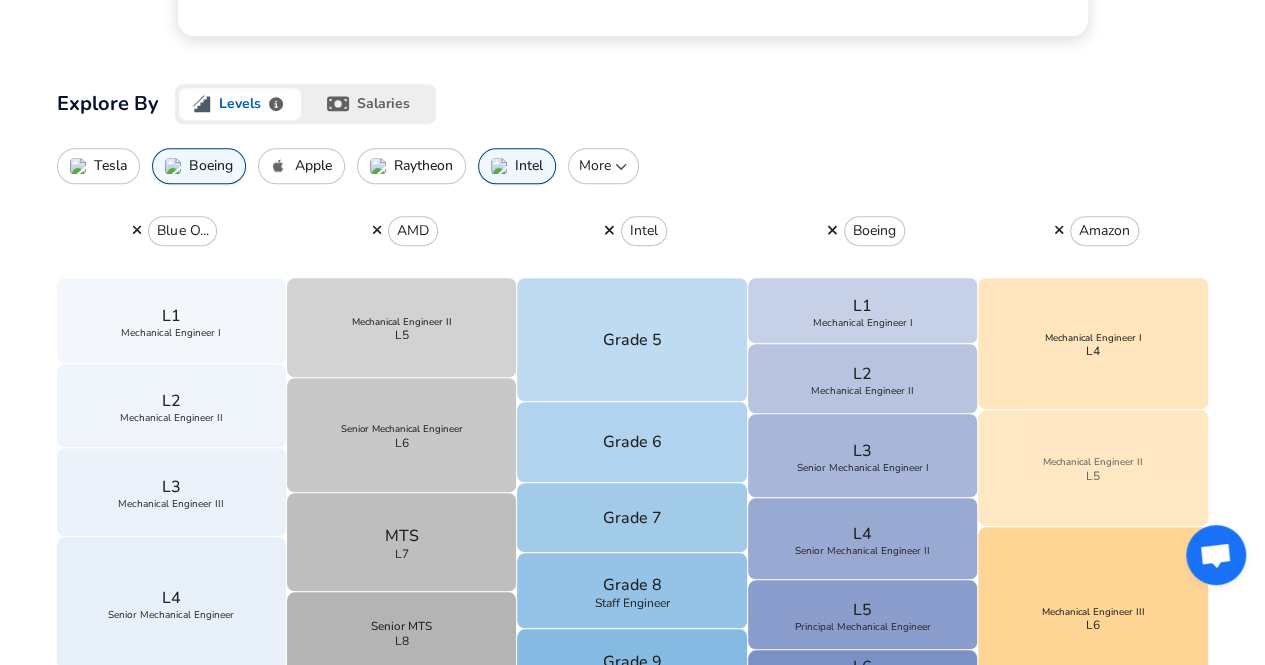 click on "Mechanical Engineer II" at bounding box center [1093, 462] 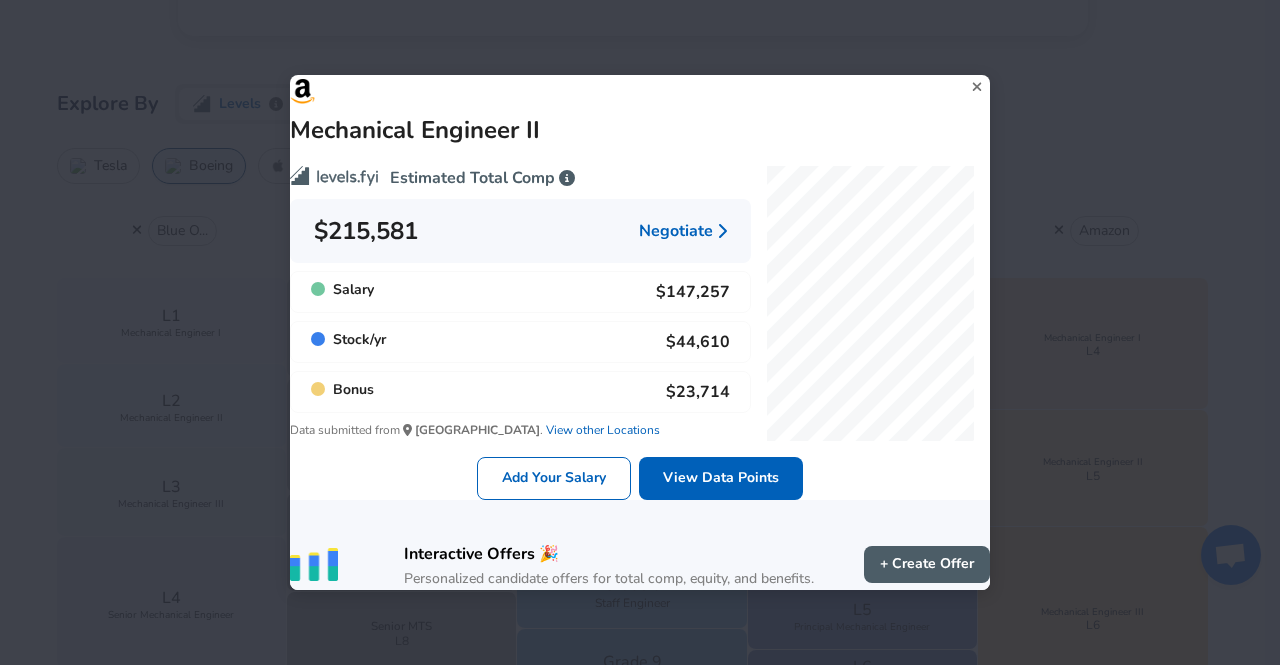 click 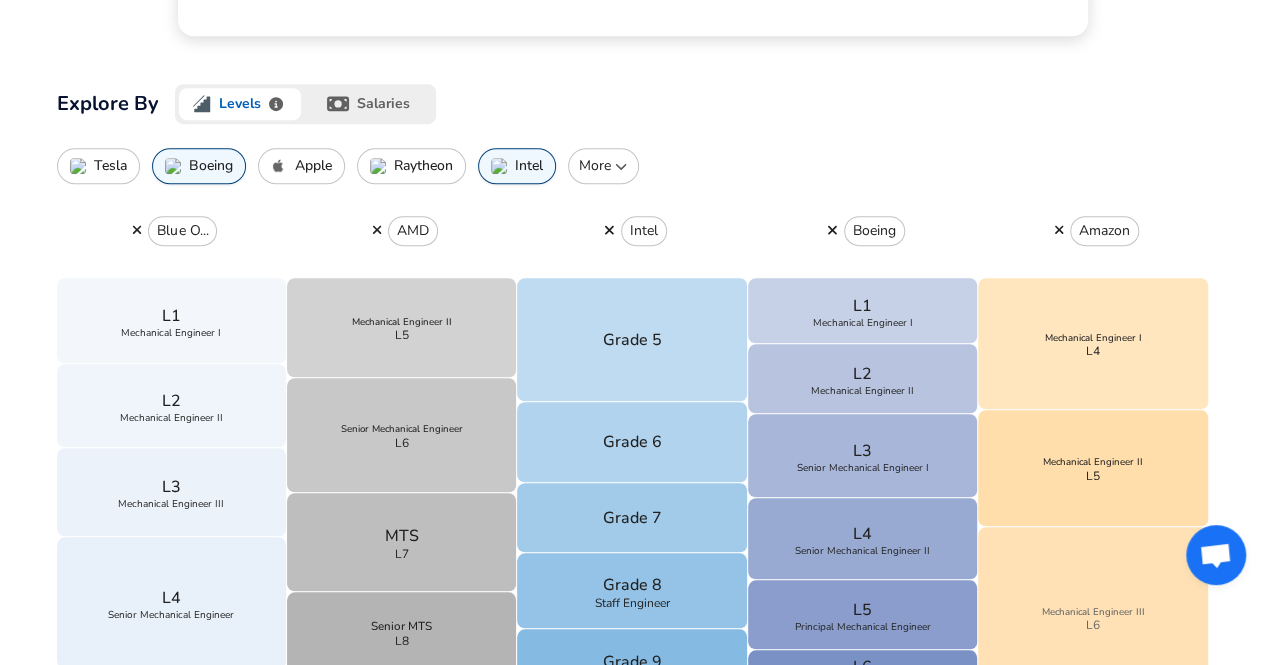 scroll, scrollTop: 582, scrollLeft: 0, axis: vertical 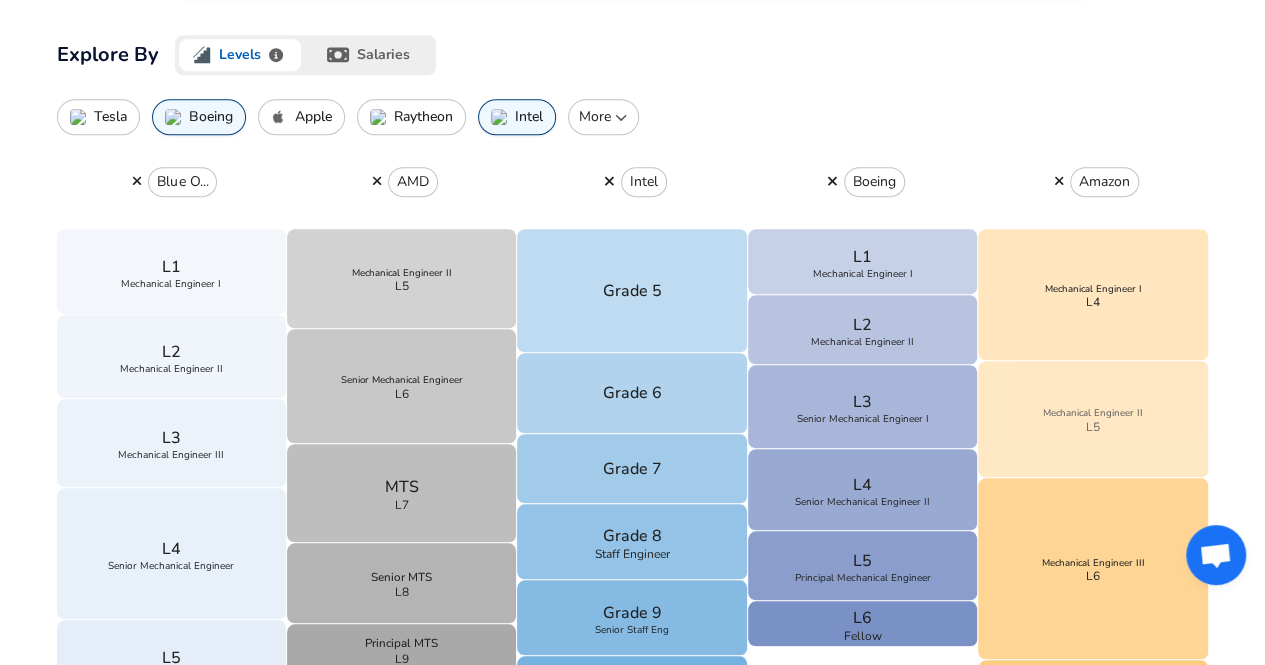 click on "Mechanical Engineer II L5" at bounding box center [1093, 419] 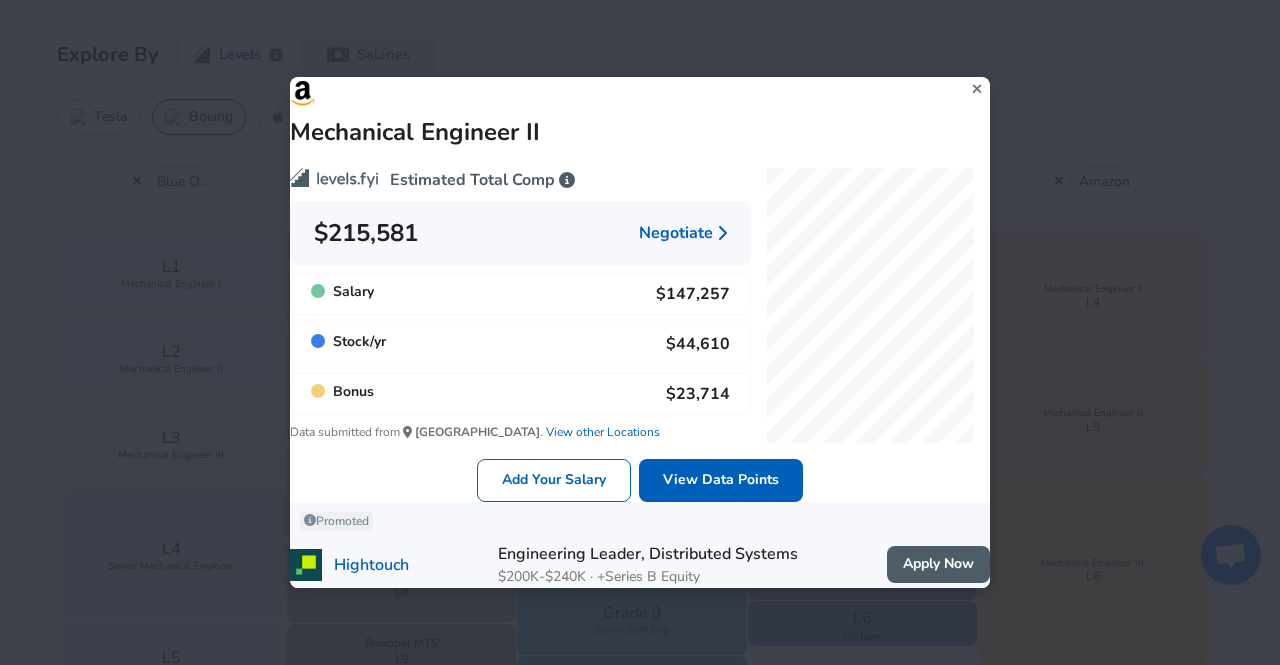 click 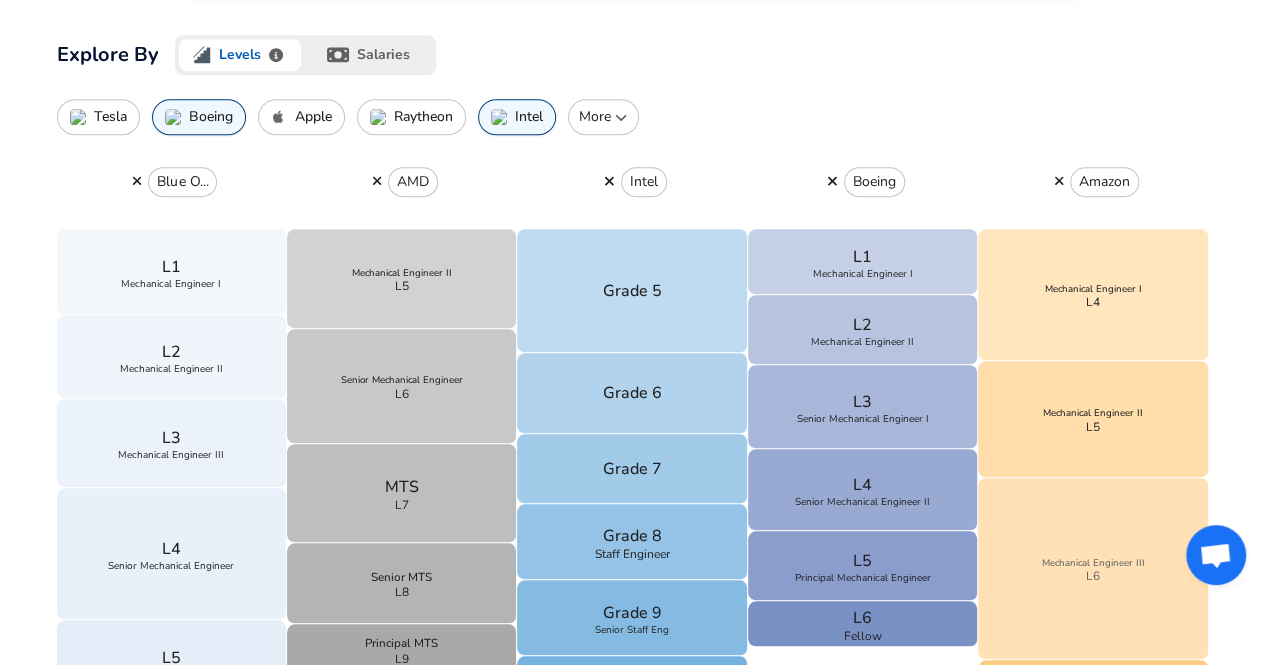 click on "Mechanical Engineer III L6" at bounding box center [1093, 569] 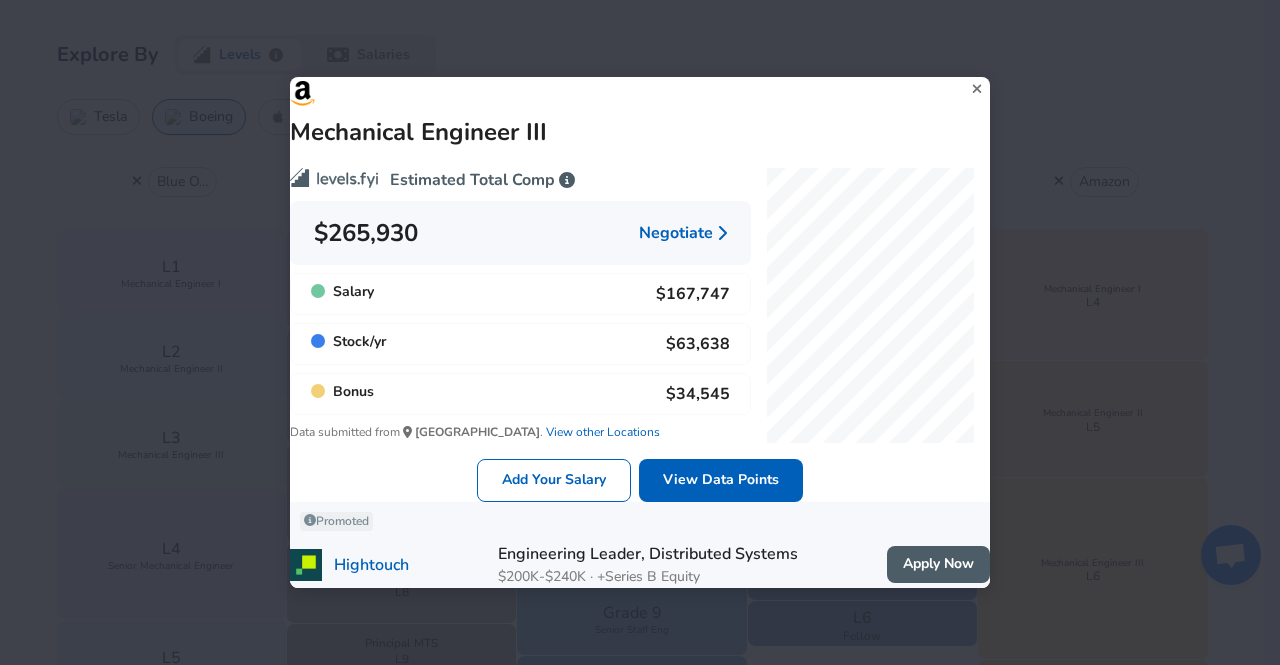 click 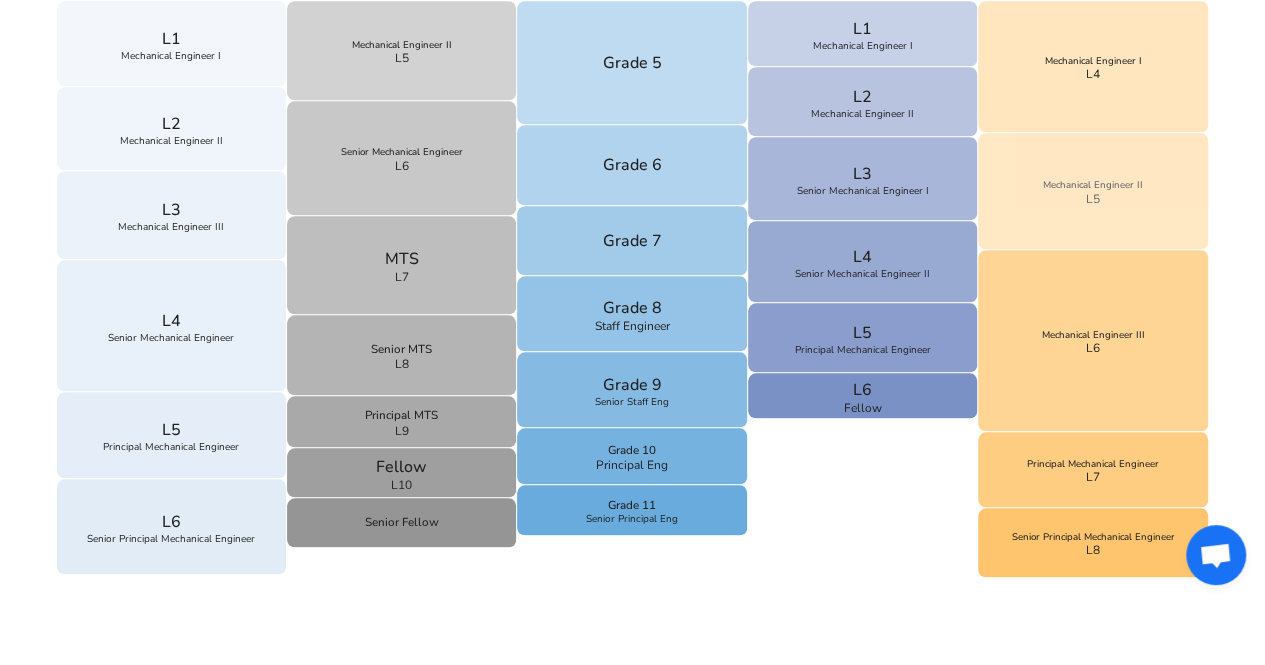 scroll, scrollTop: 811, scrollLeft: 0, axis: vertical 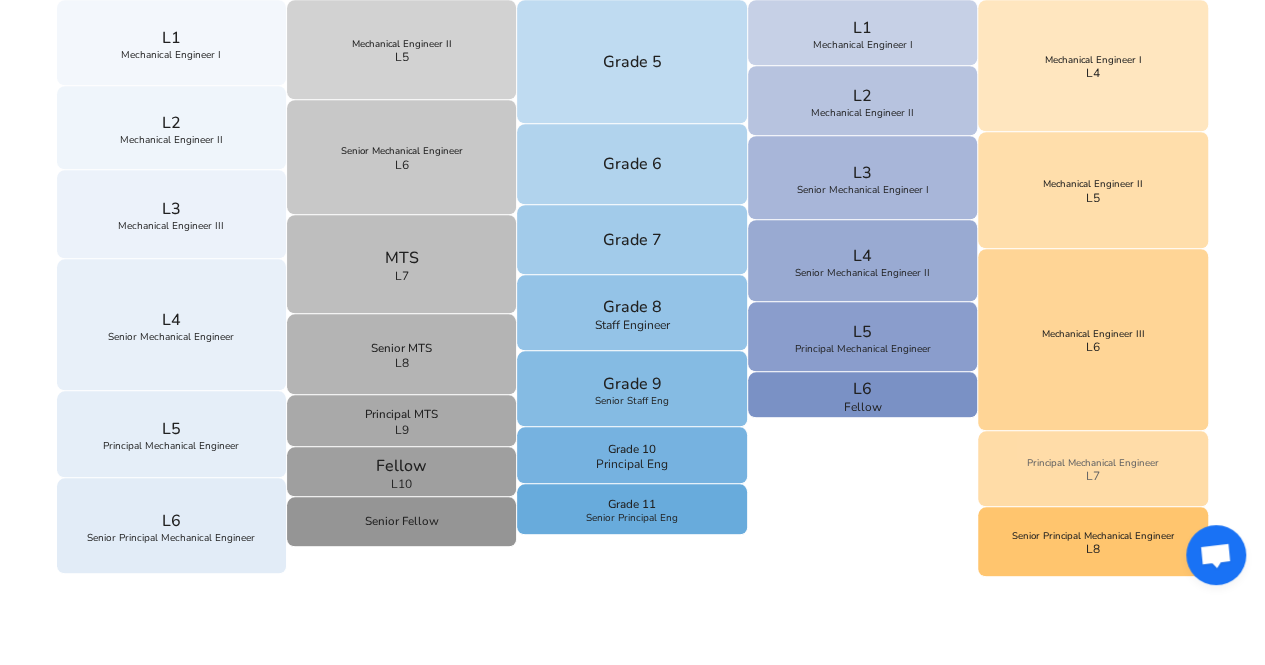 click on "L7" at bounding box center (1093, 476) 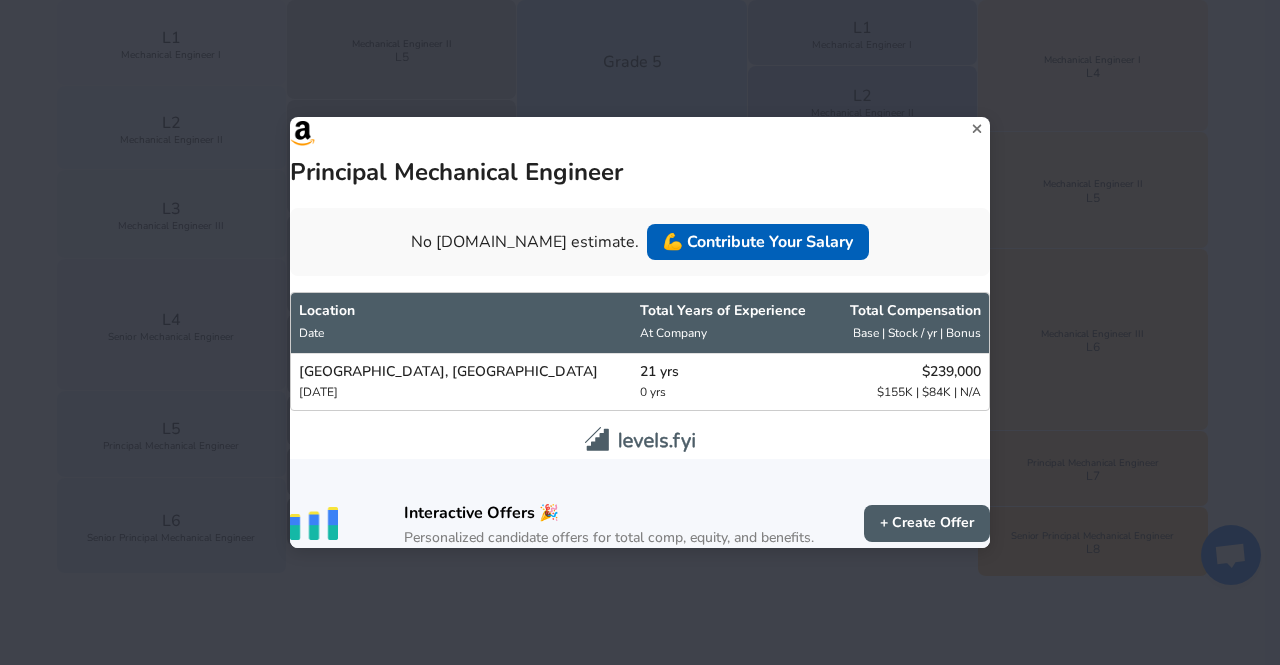 click 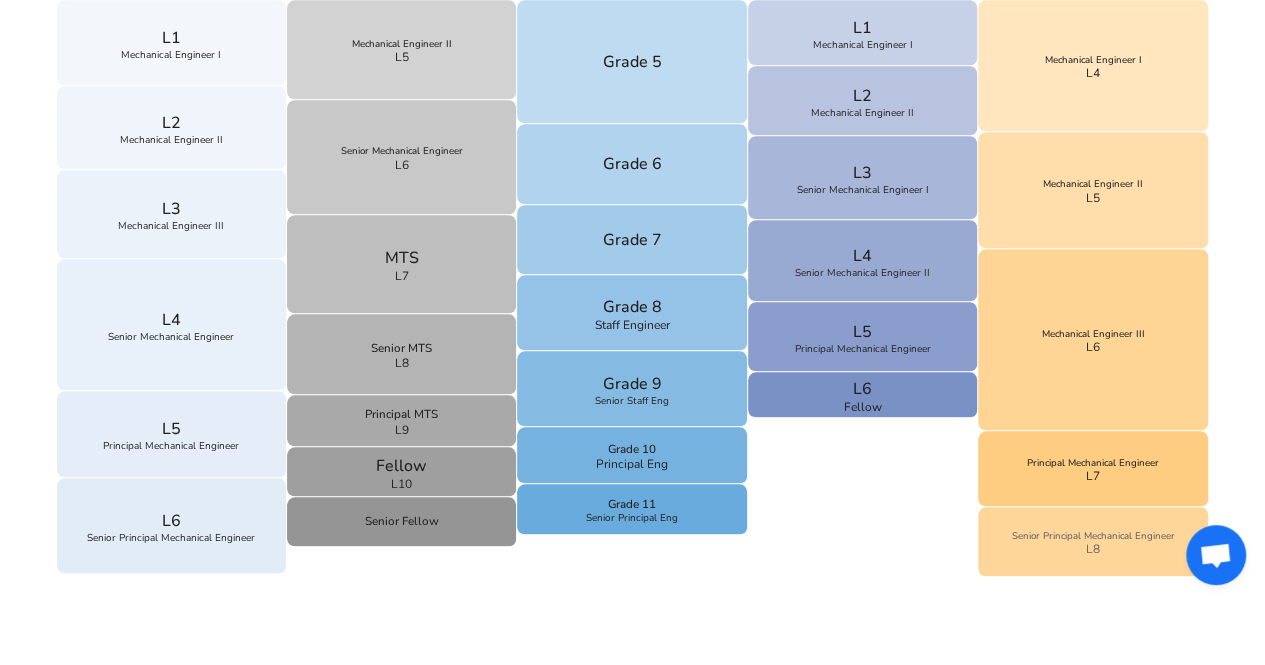 click on "Senior Principal Mechanical Engineer" at bounding box center [1092, 536] 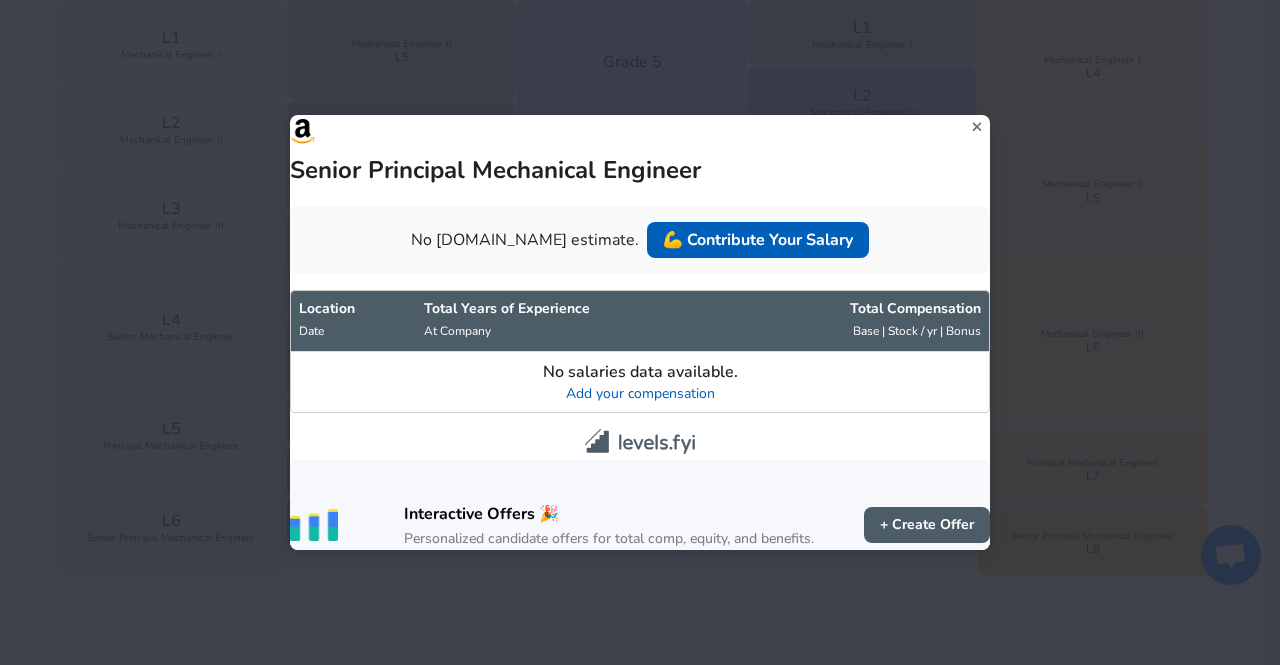 click 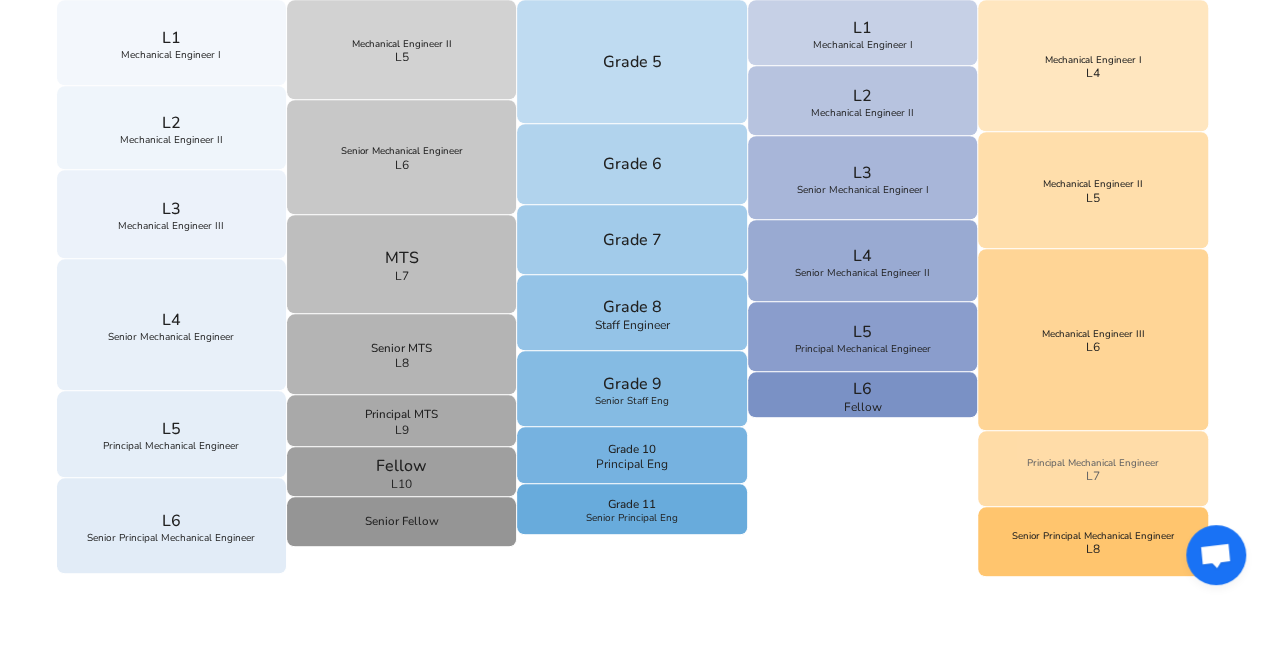 click on "Principal Mechanical Engineer" at bounding box center (1093, 463) 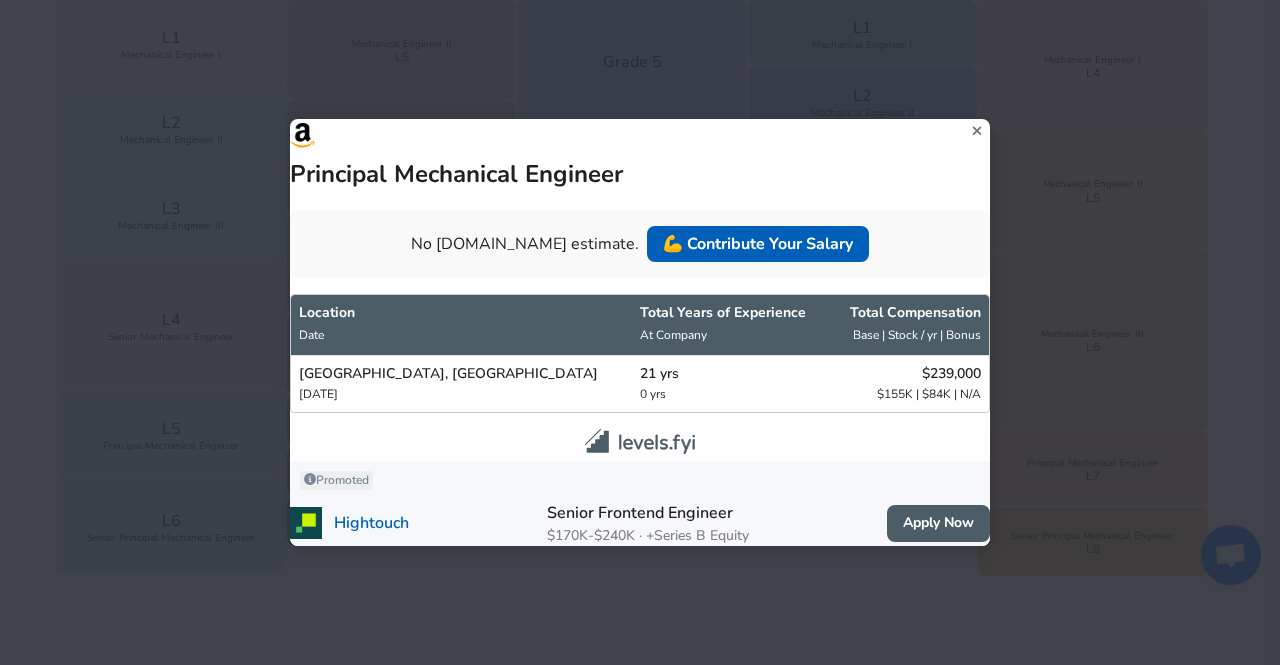 click 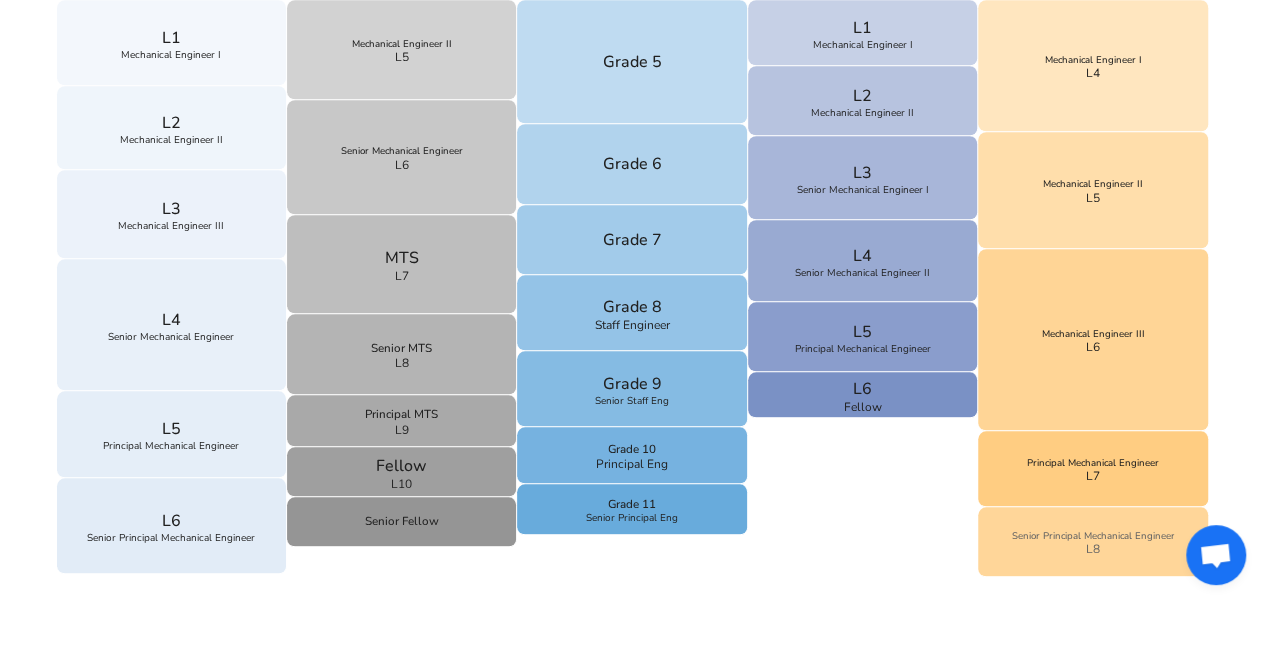 click on "Senior Principal Mechanical Engineer" at bounding box center (1092, 536) 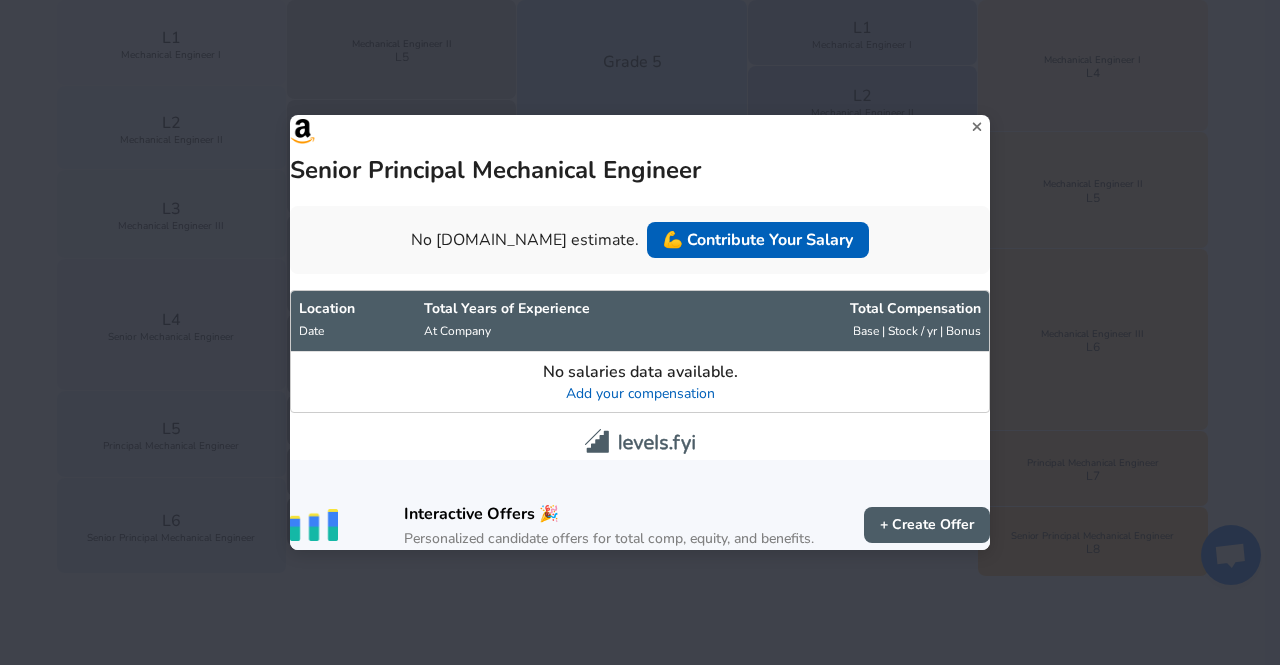 click 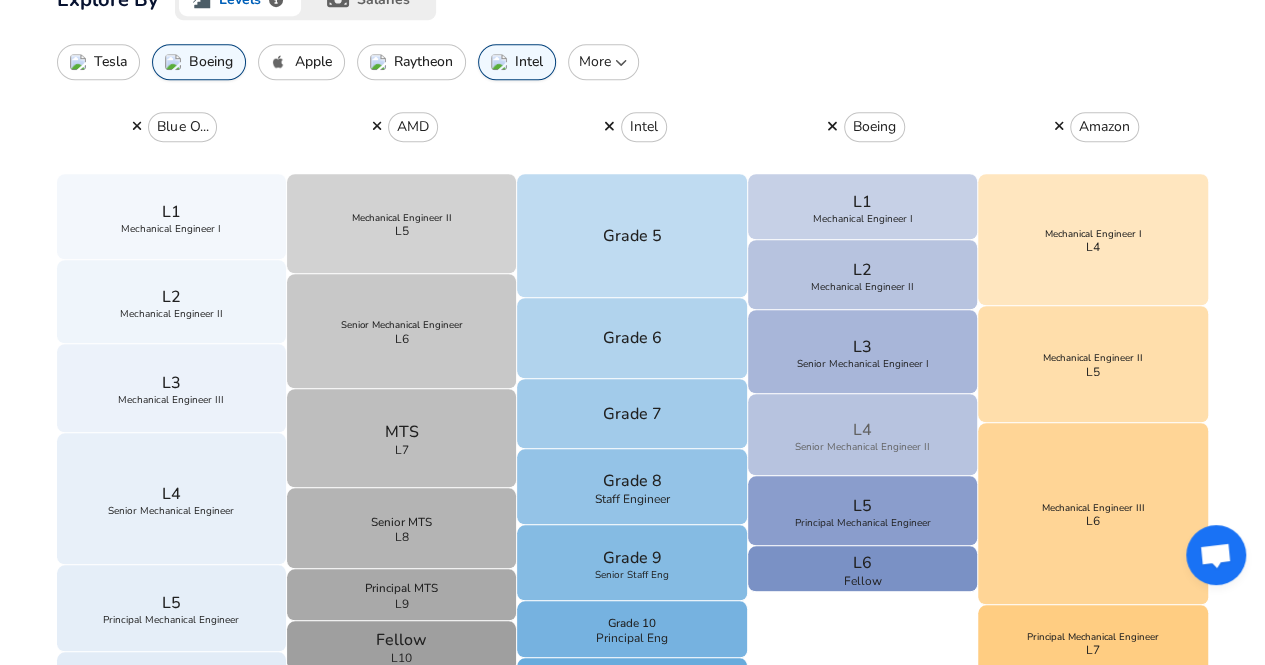 scroll, scrollTop: 707, scrollLeft: 0, axis: vertical 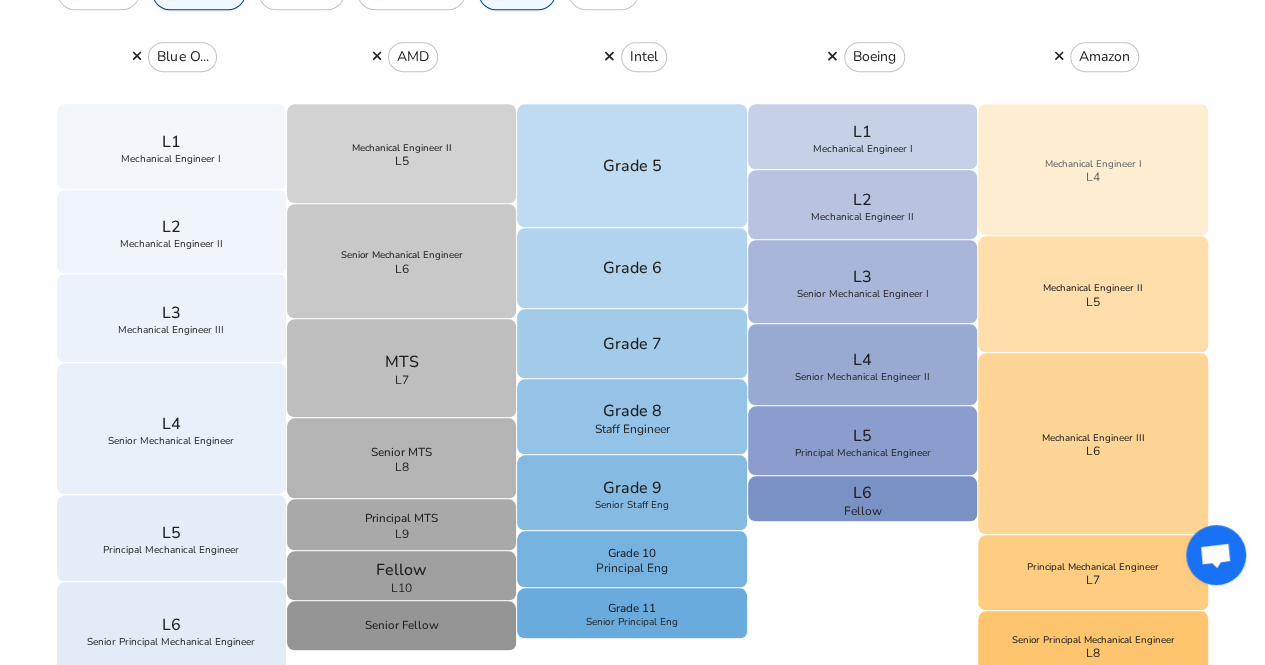 click on "Mechanical Engineer I L4" at bounding box center (1093, 170) 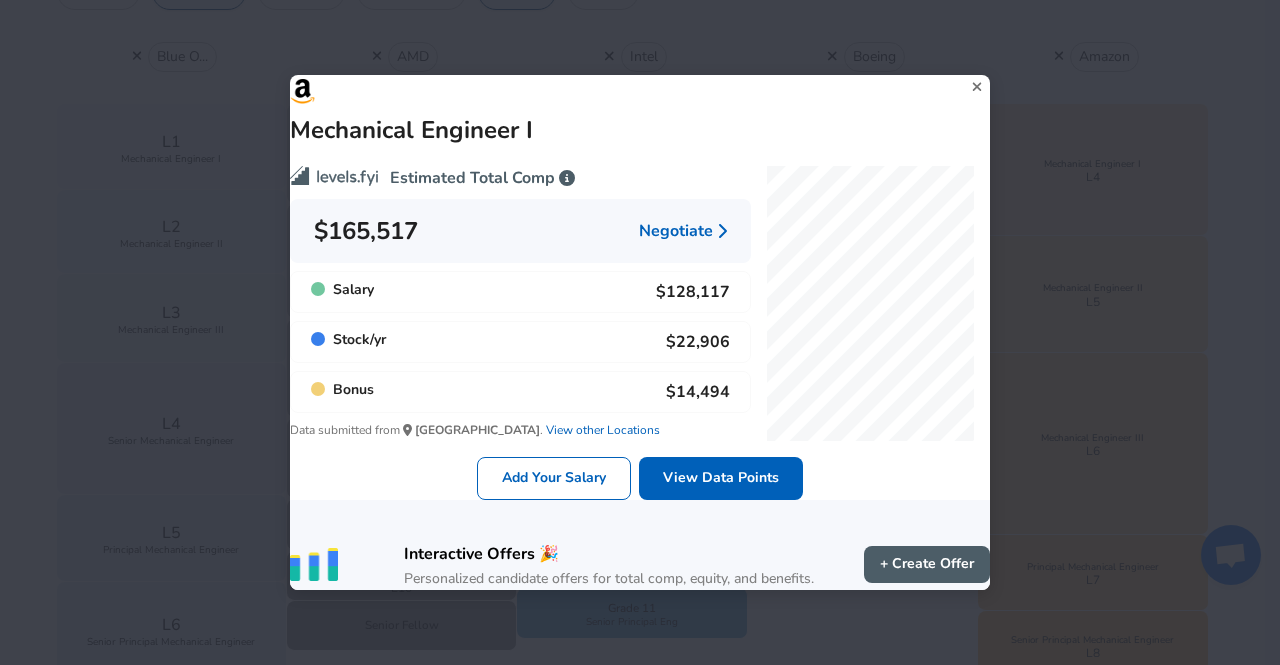 click 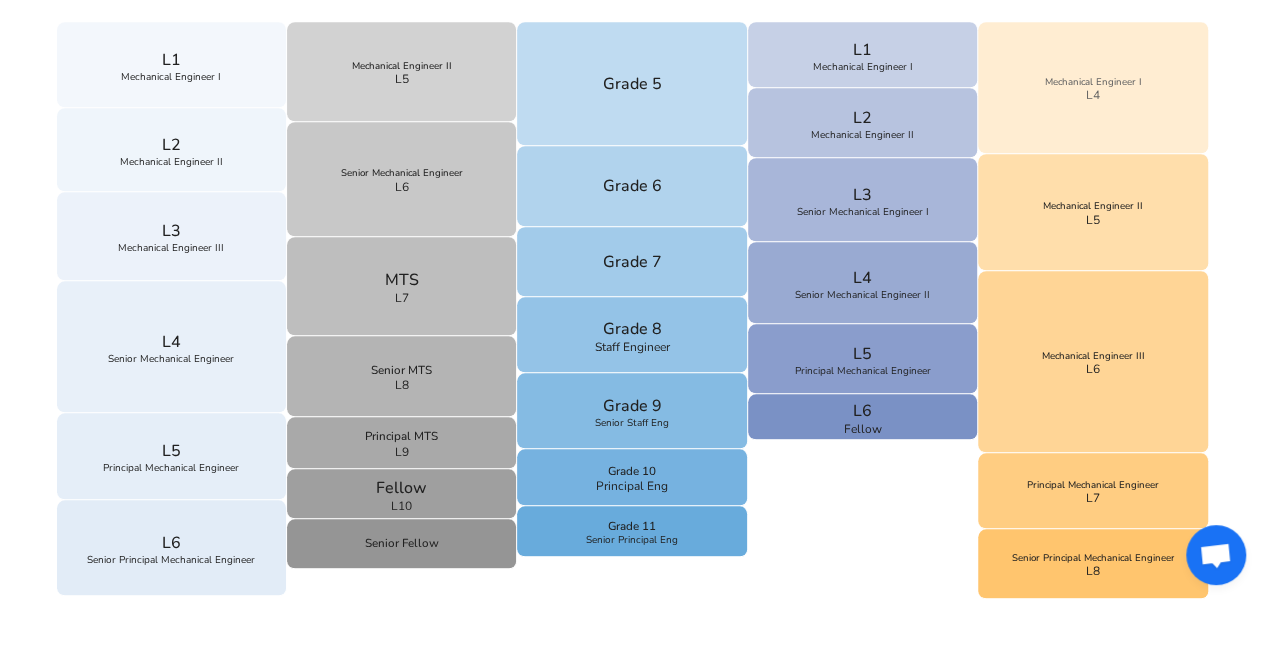 scroll, scrollTop: 791, scrollLeft: 0, axis: vertical 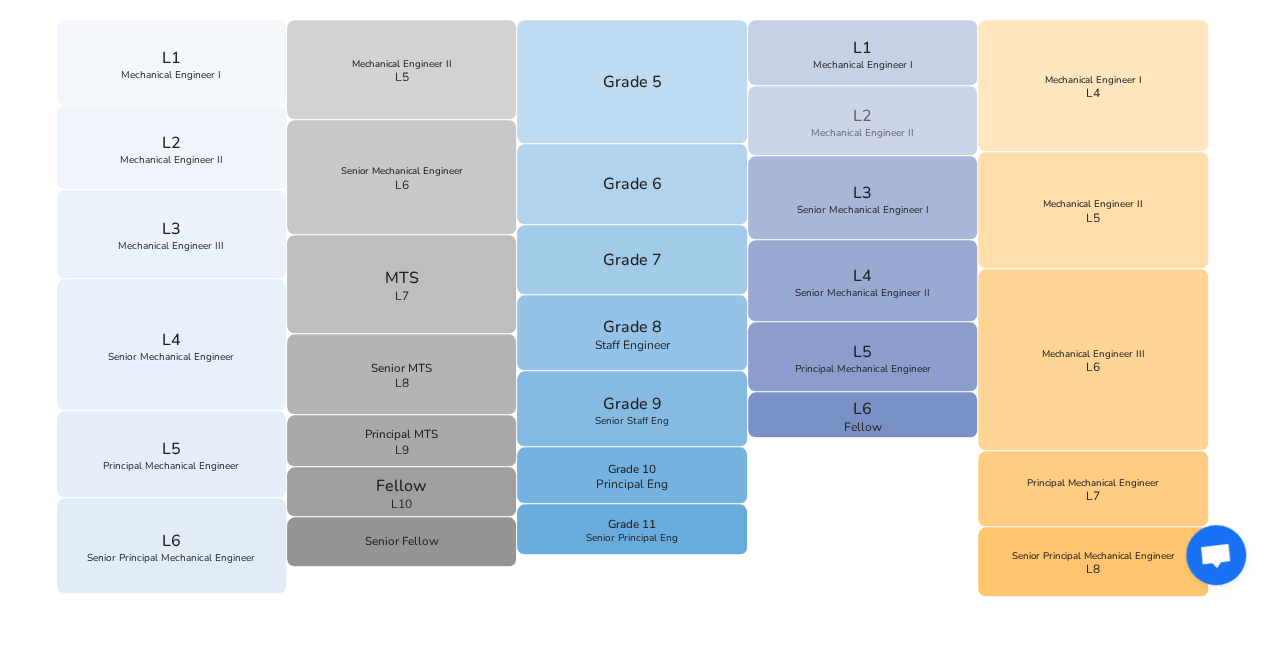 click on "L2 Mechanical Engineer II" at bounding box center [863, 121] 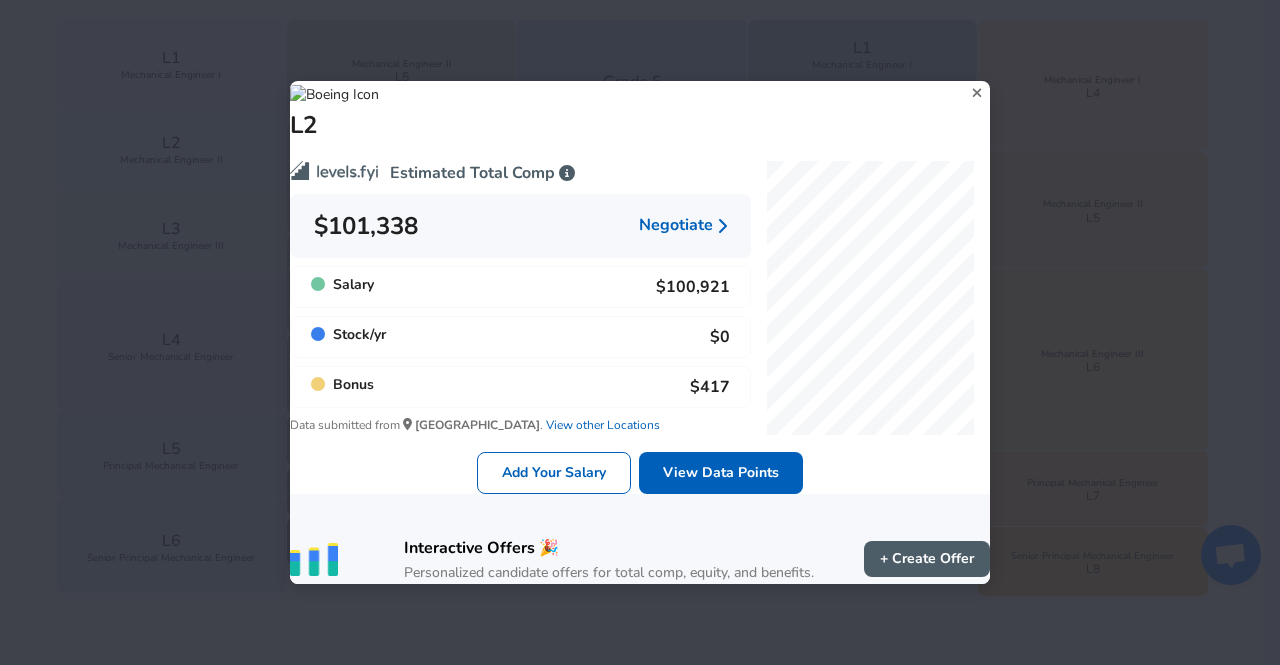 click 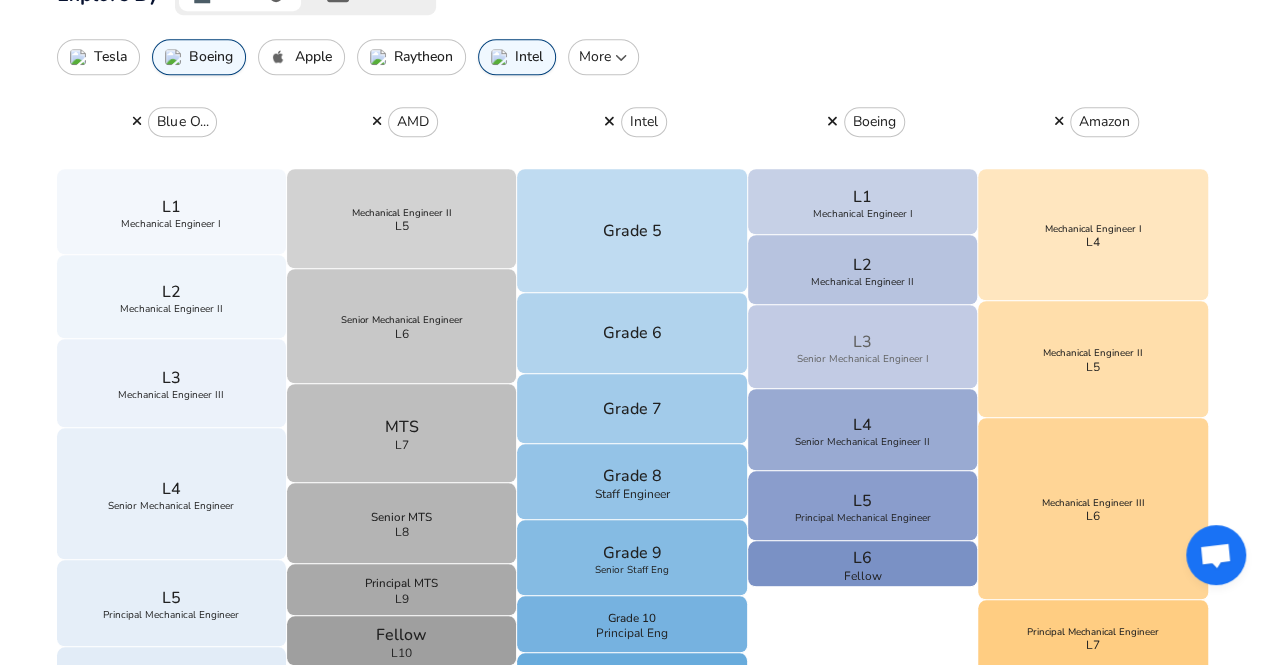 scroll, scrollTop: 641, scrollLeft: 0, axis: vertical 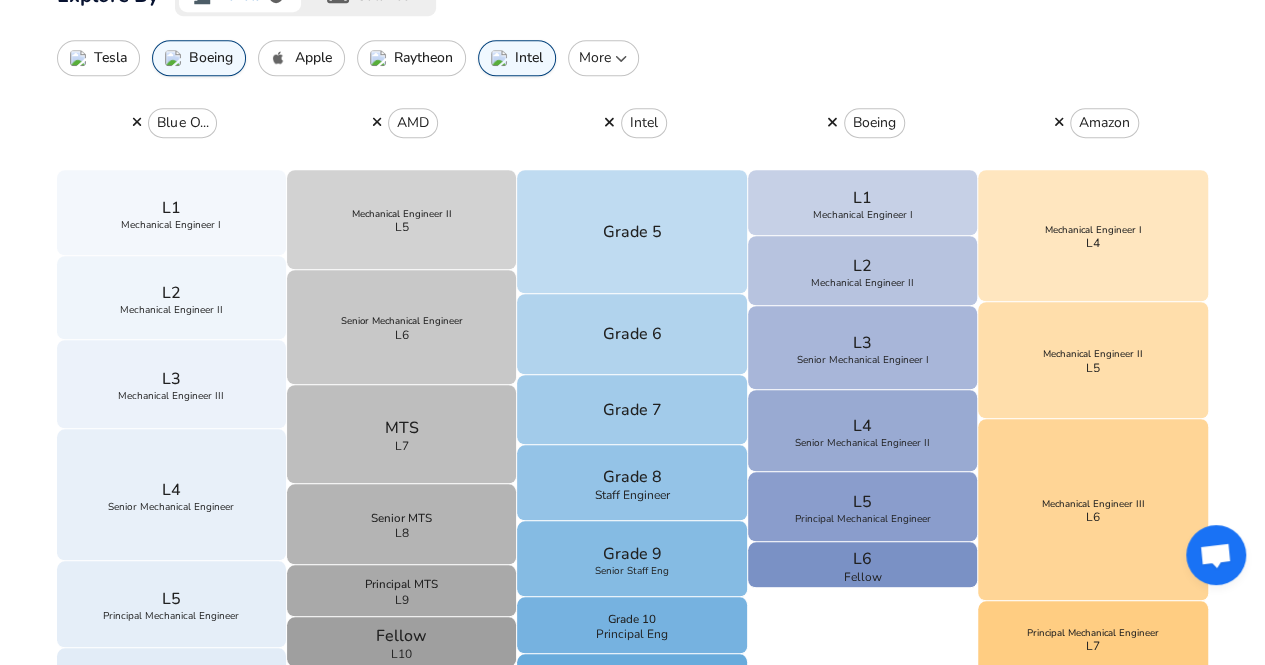 click 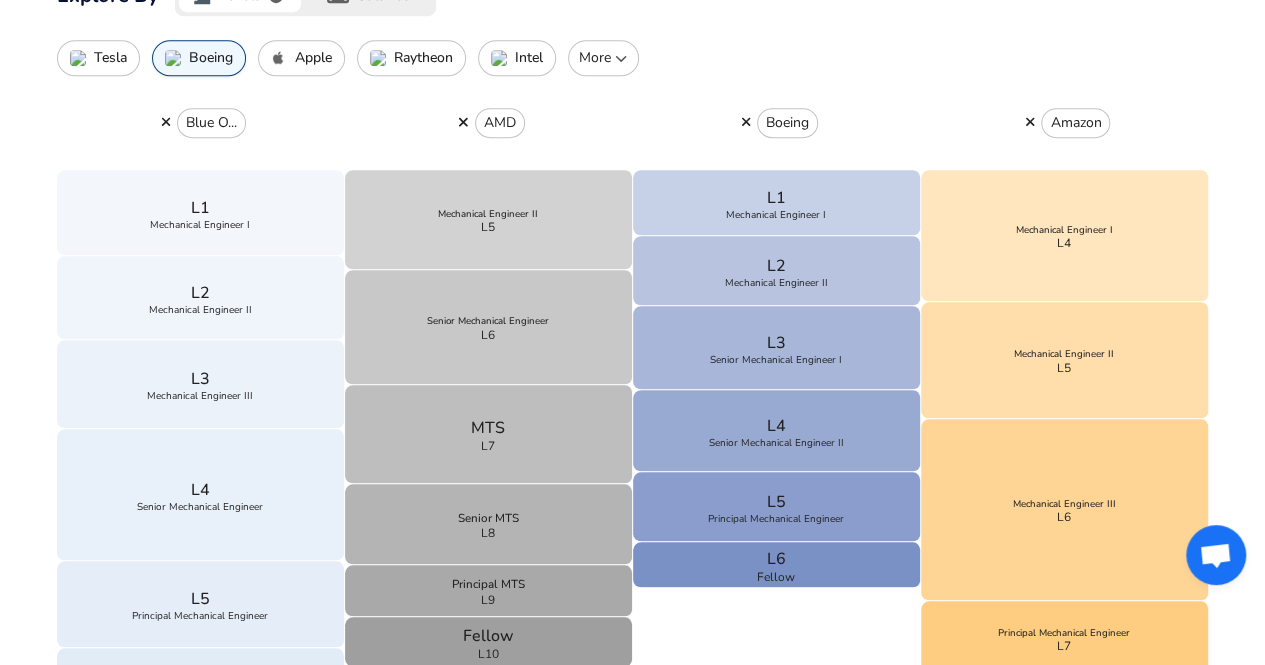 click 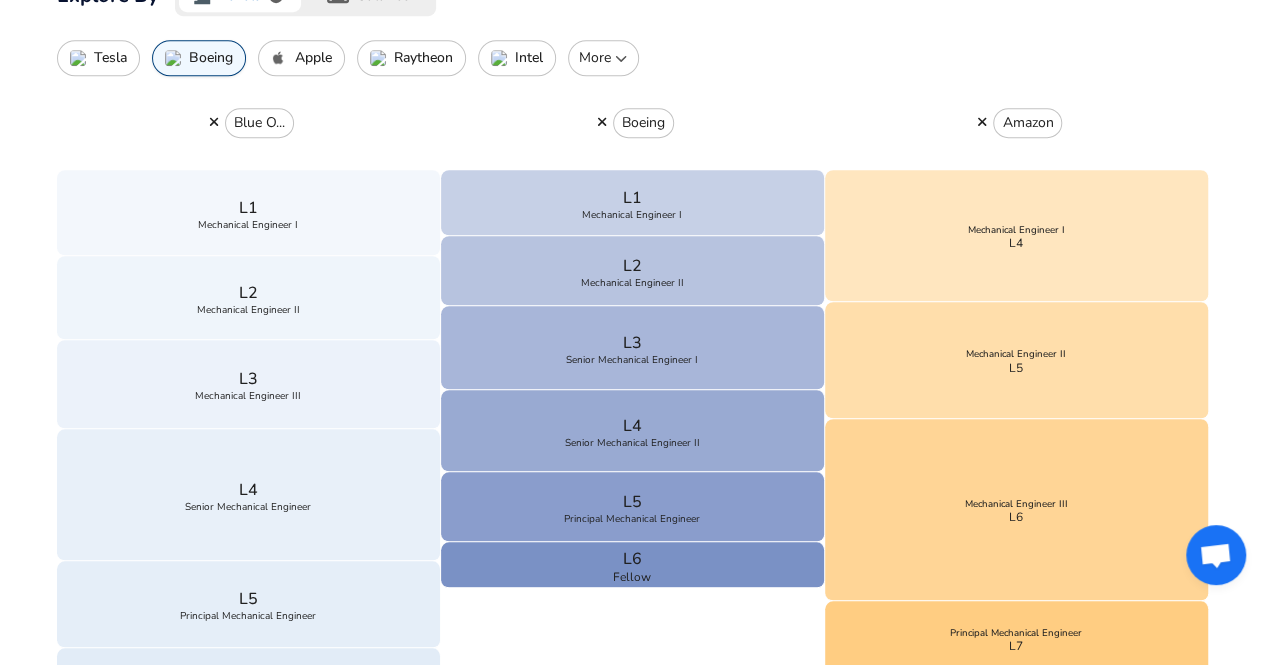 click at bounding box center [214, 122] 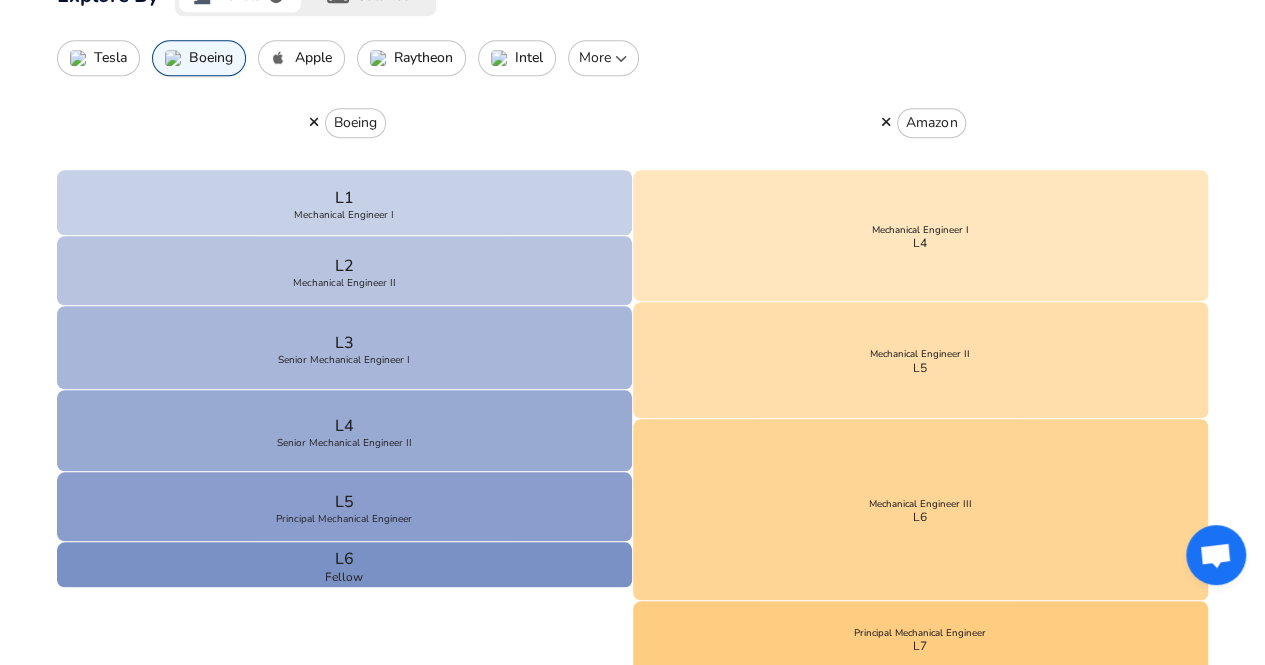 click at bounding box center (279, 58) 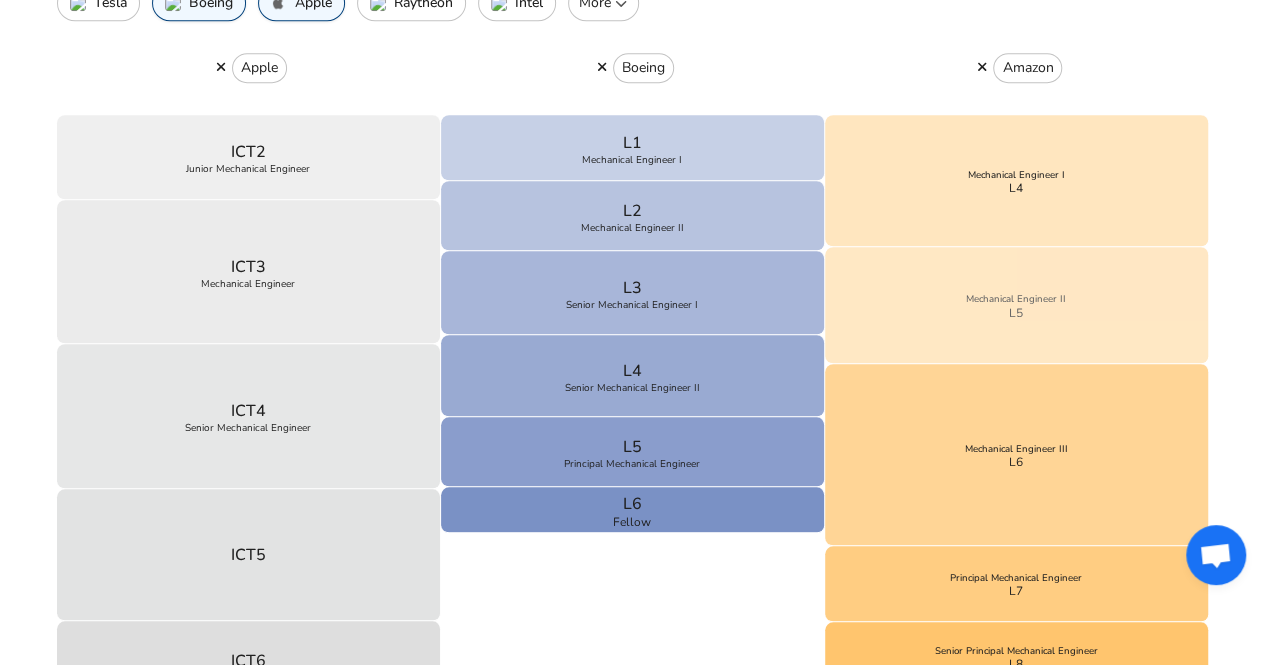 scroll, scrollTop: 741, scrollLeft: 0, axis: vertical 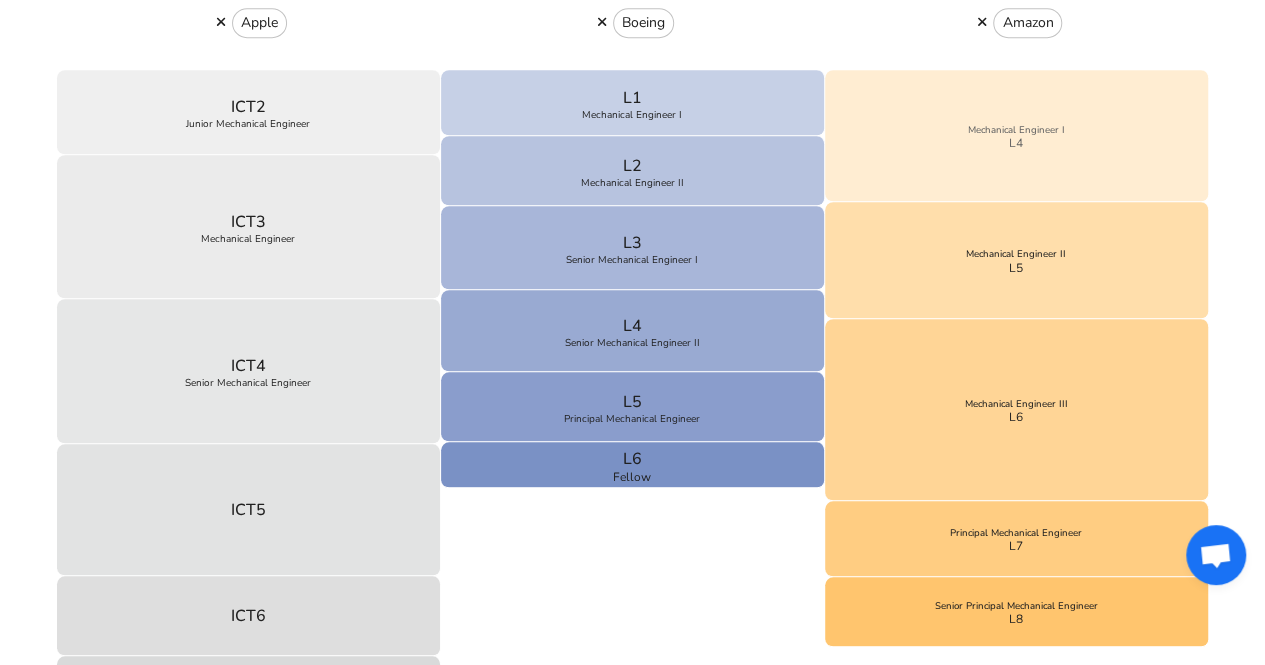 click on "Mechanical Engineer I L4" at bounding box center (1017, 136) 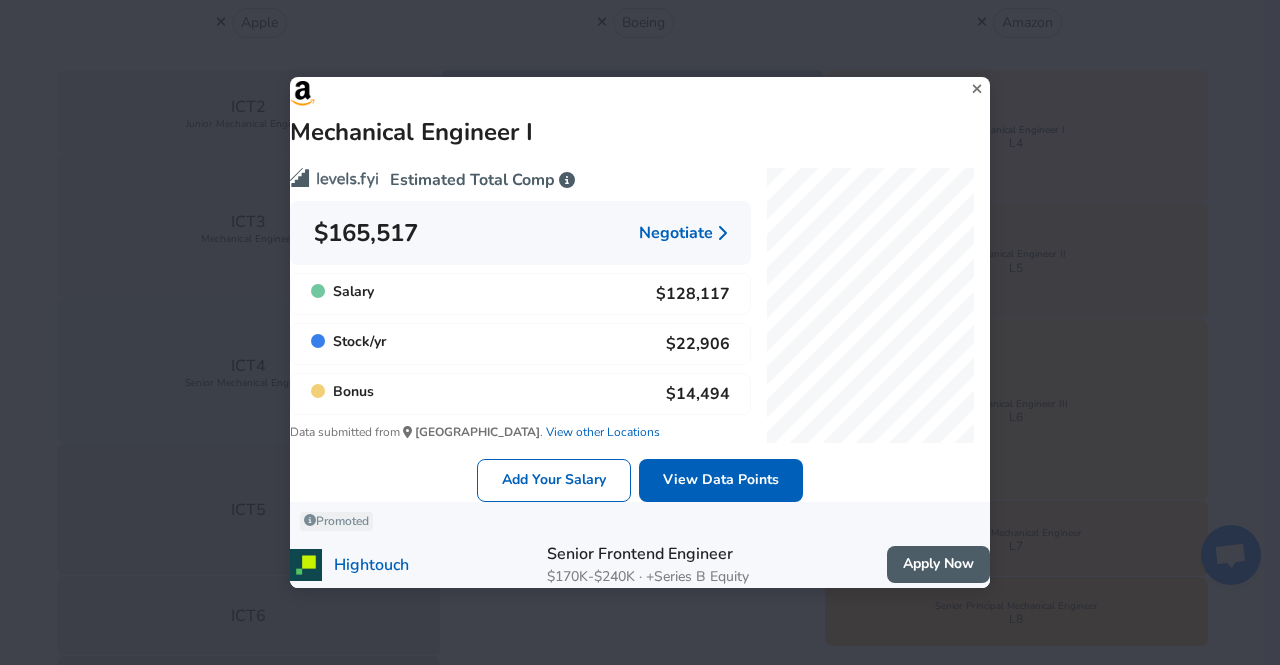 click 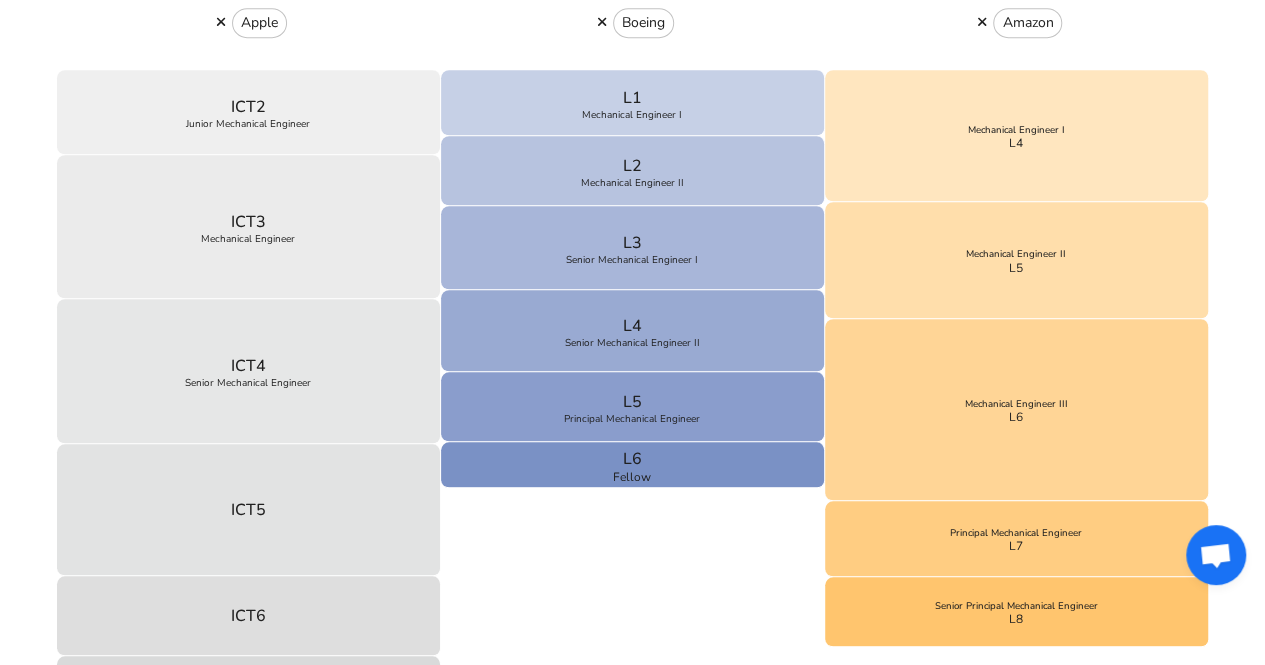 click on "Mechanical Engineer I L4" at bounding box center [1017, 136] 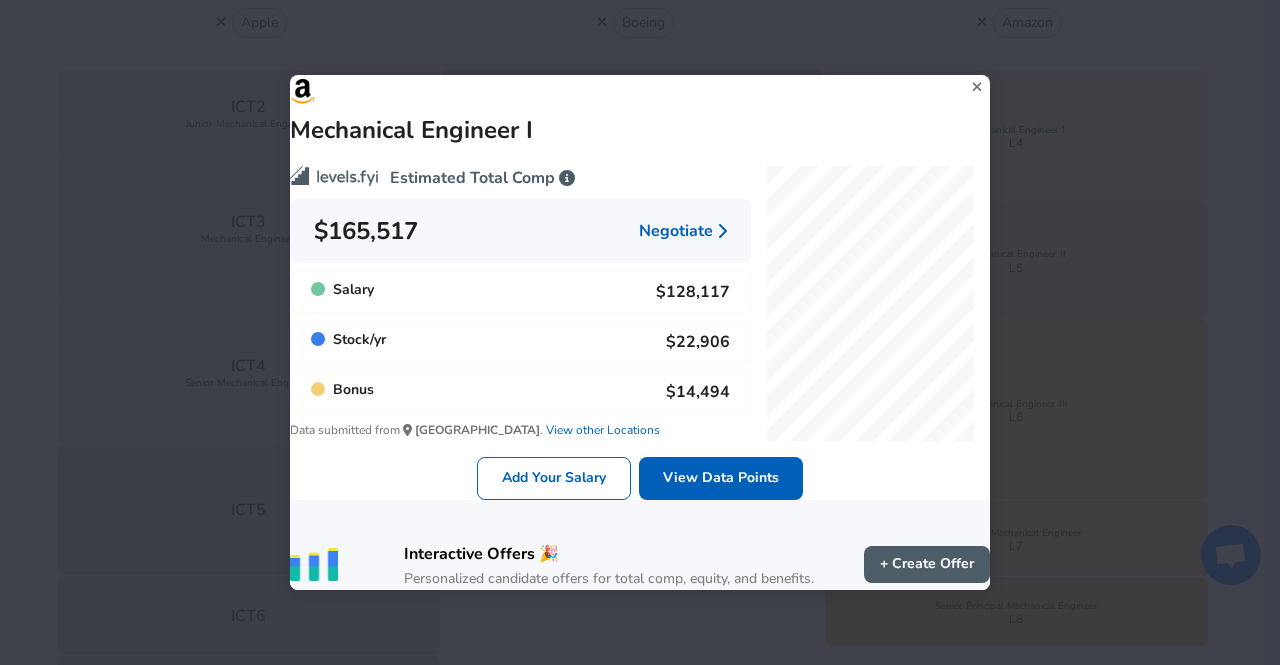click 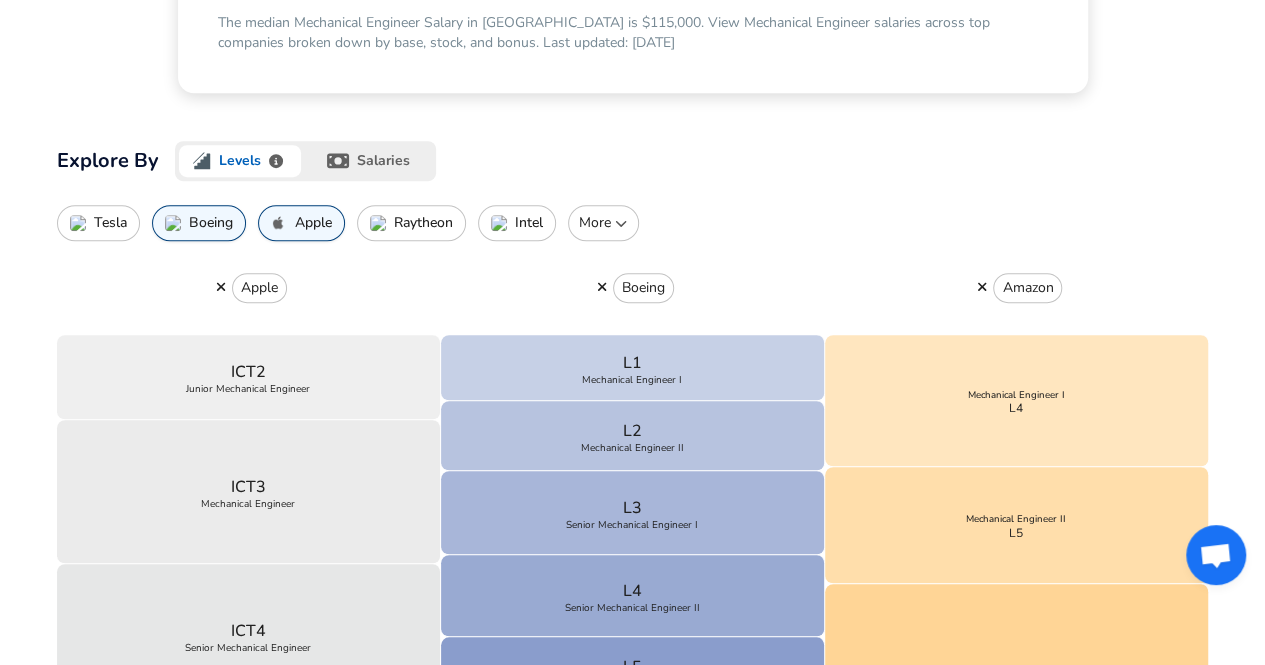 scroll, scrollTop: 475, scrollLeft: 0, axis: vertical 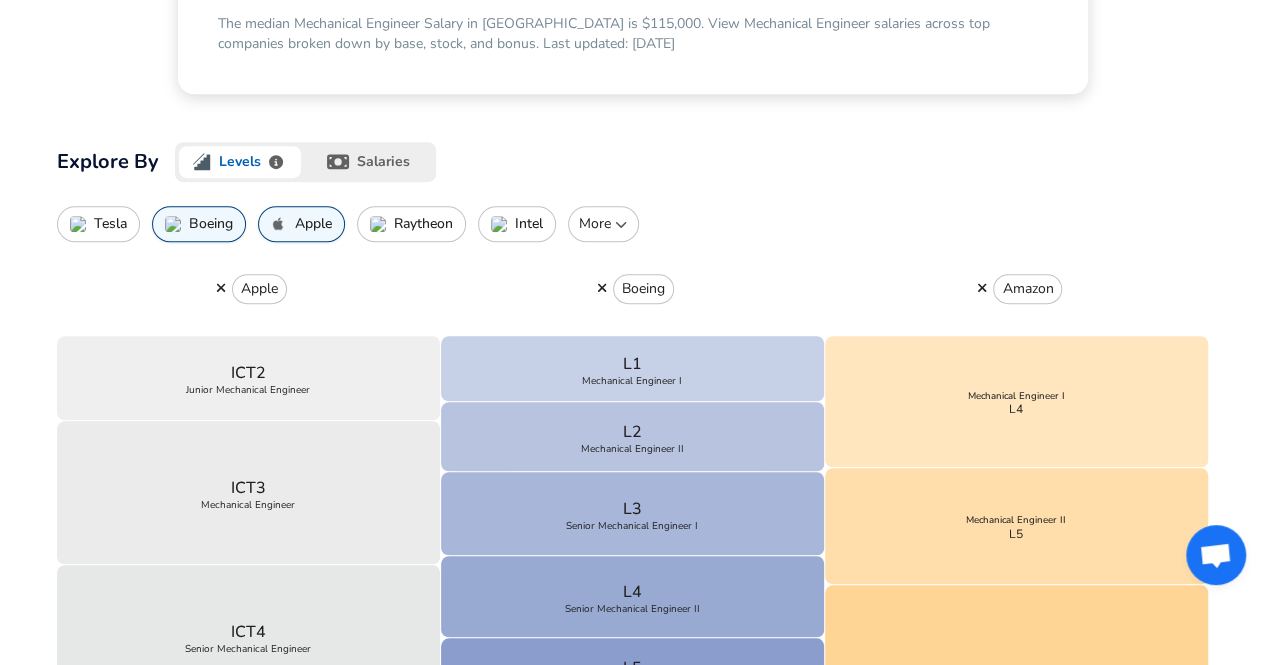 click at bounding box center [499, 224] 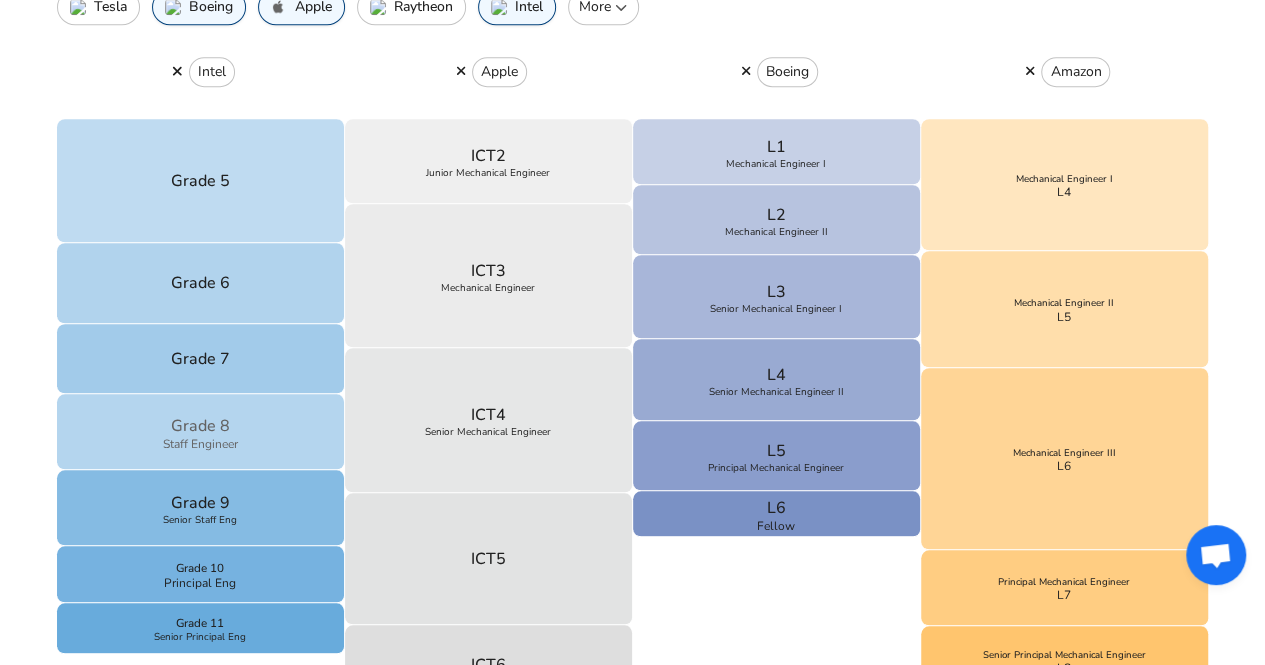 scroll, scrollTop: 694, scrollLeft: 0, axis: vertical 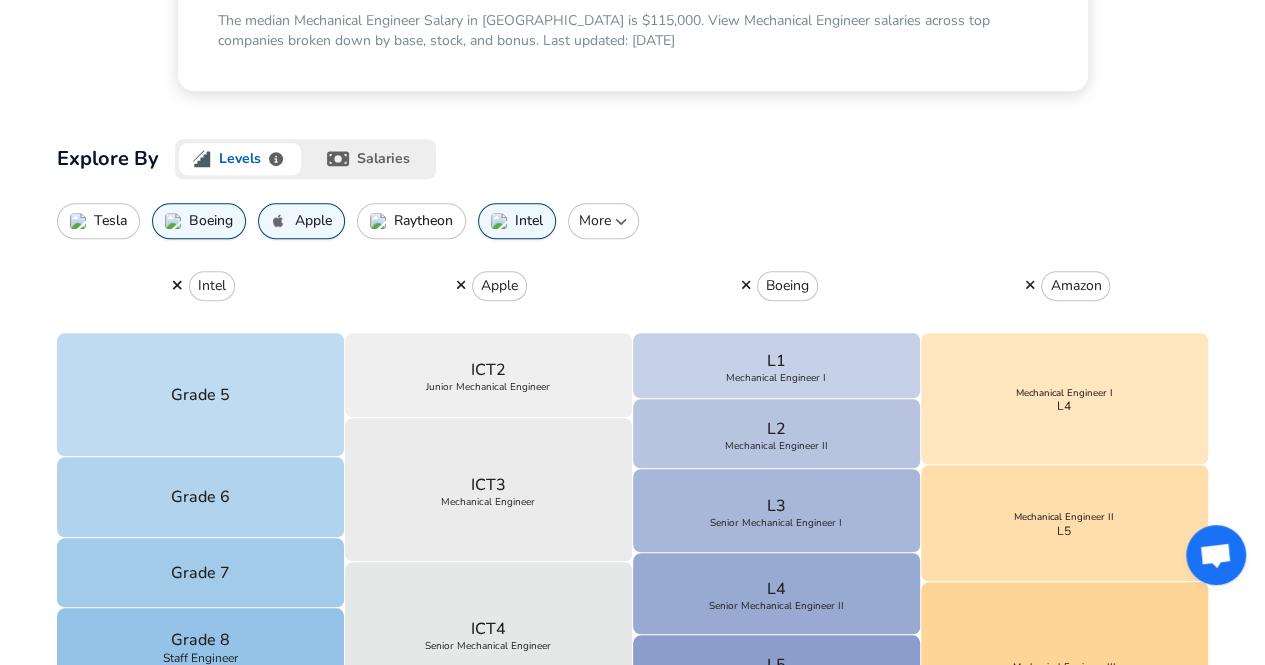 click on "More" at bounding box center (603, 221) 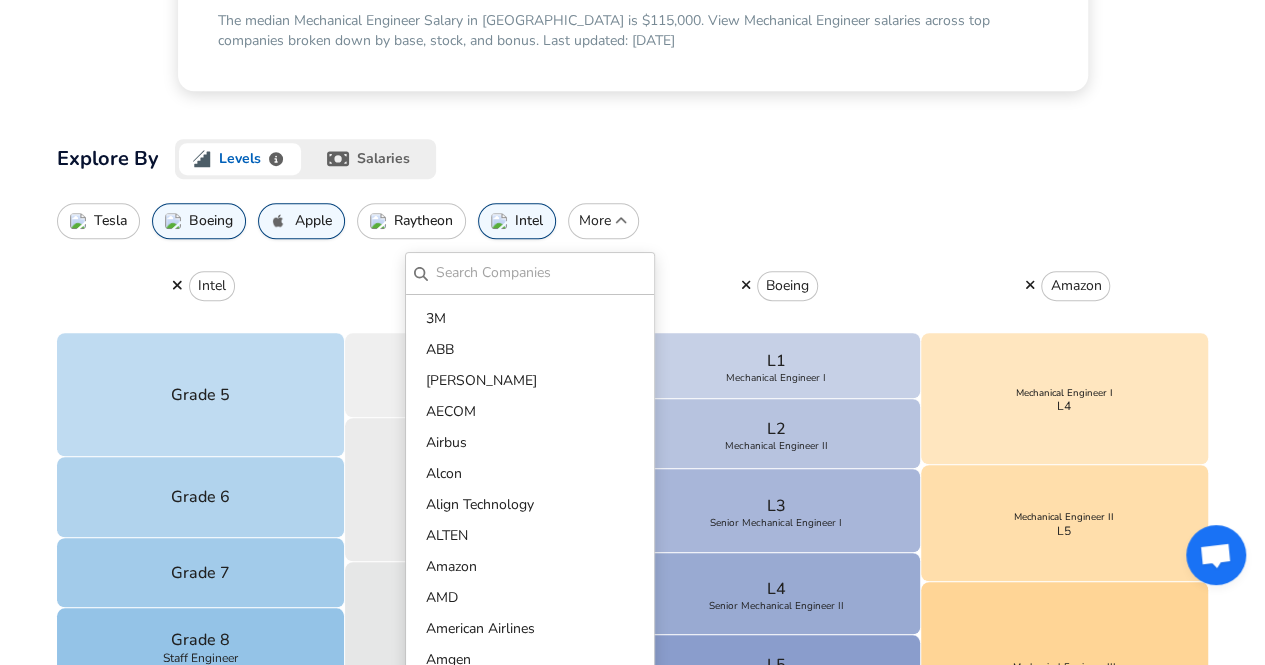 click on "More" at bounding box center (603, 221) 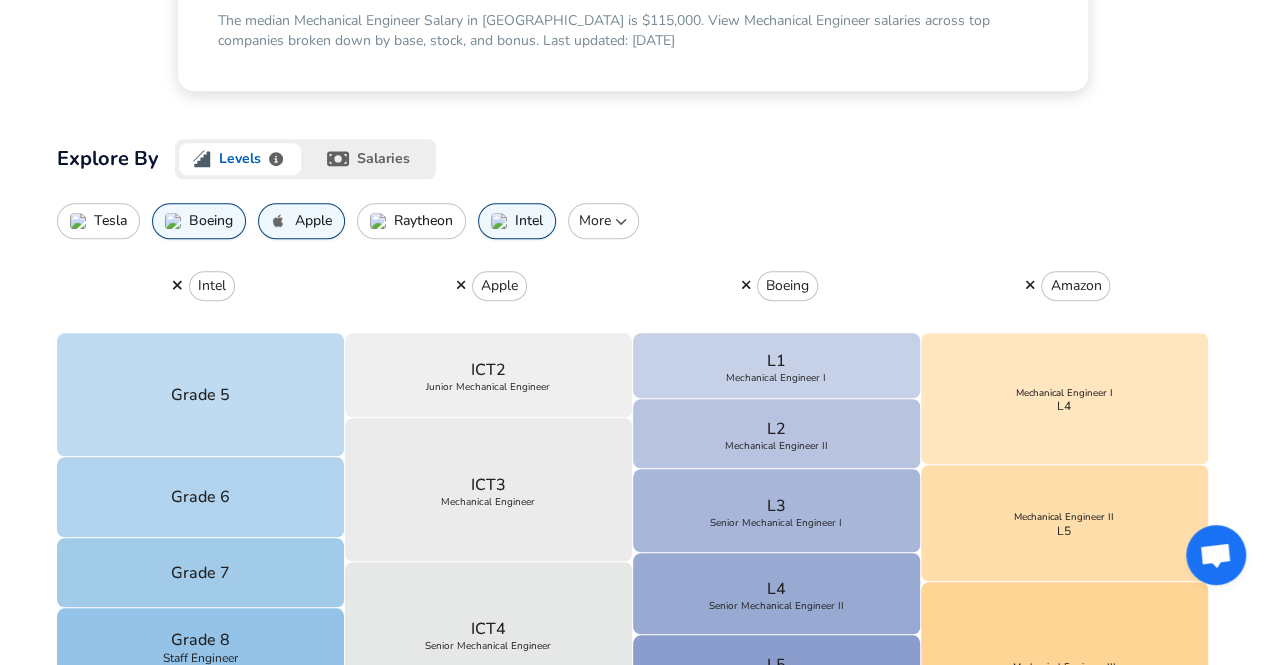 click on "More" at bounding box center (603, 221) 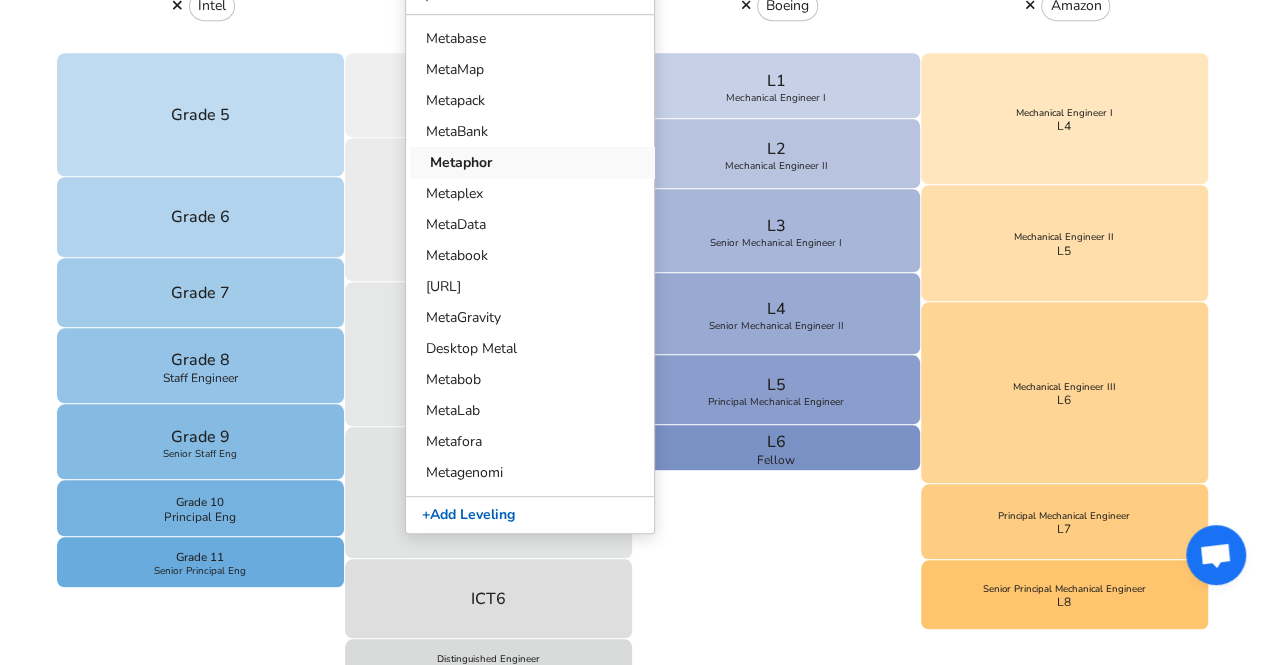 scroll, scrollTop: 759, scrollLeft: 0, axis: vertical 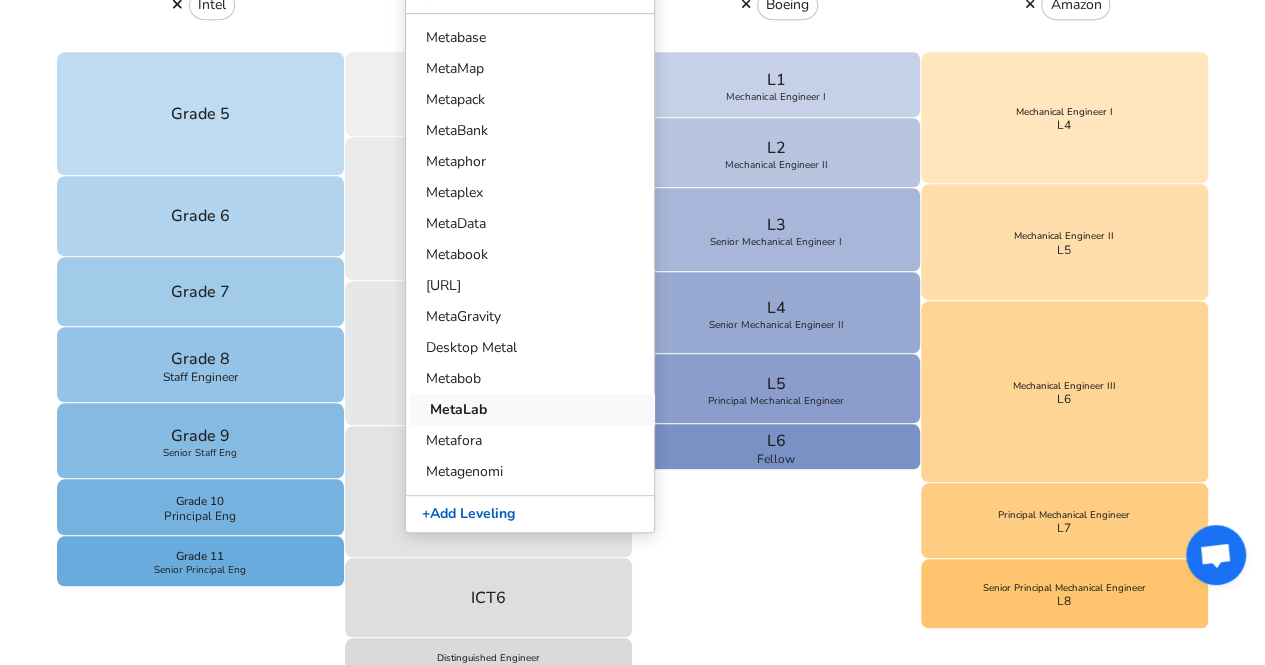 type on "meta" 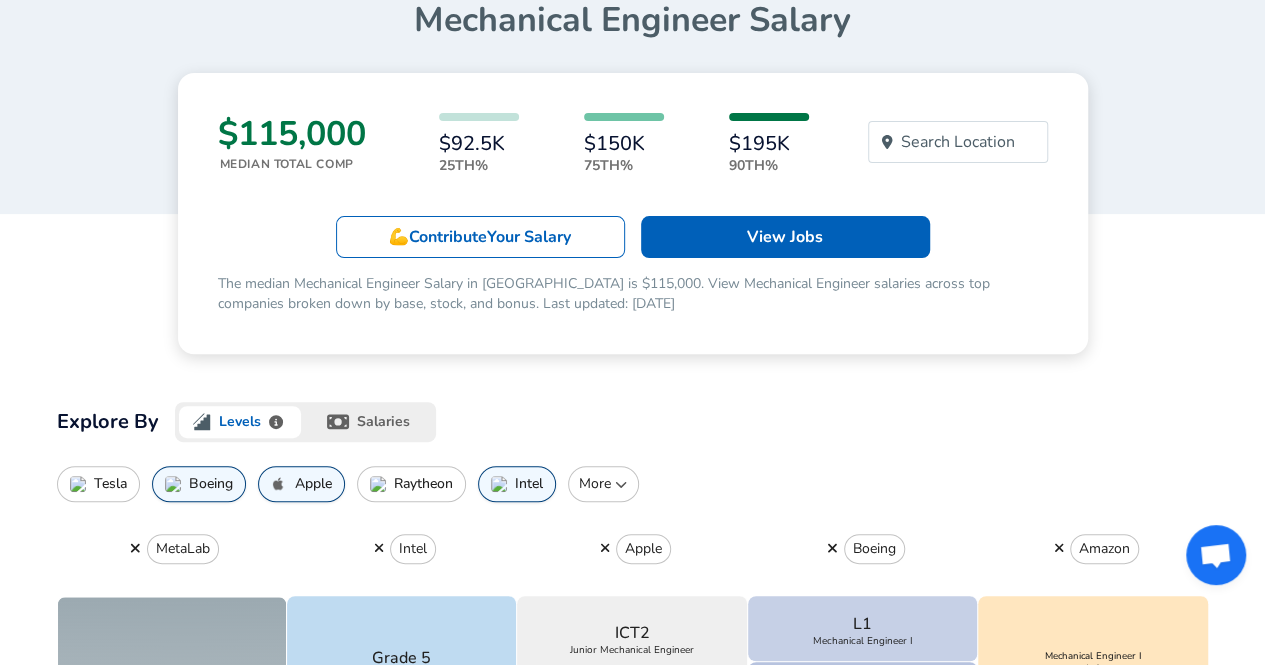 scroll, scrollTop: 205, scrollLeft: 0, axis: vertical 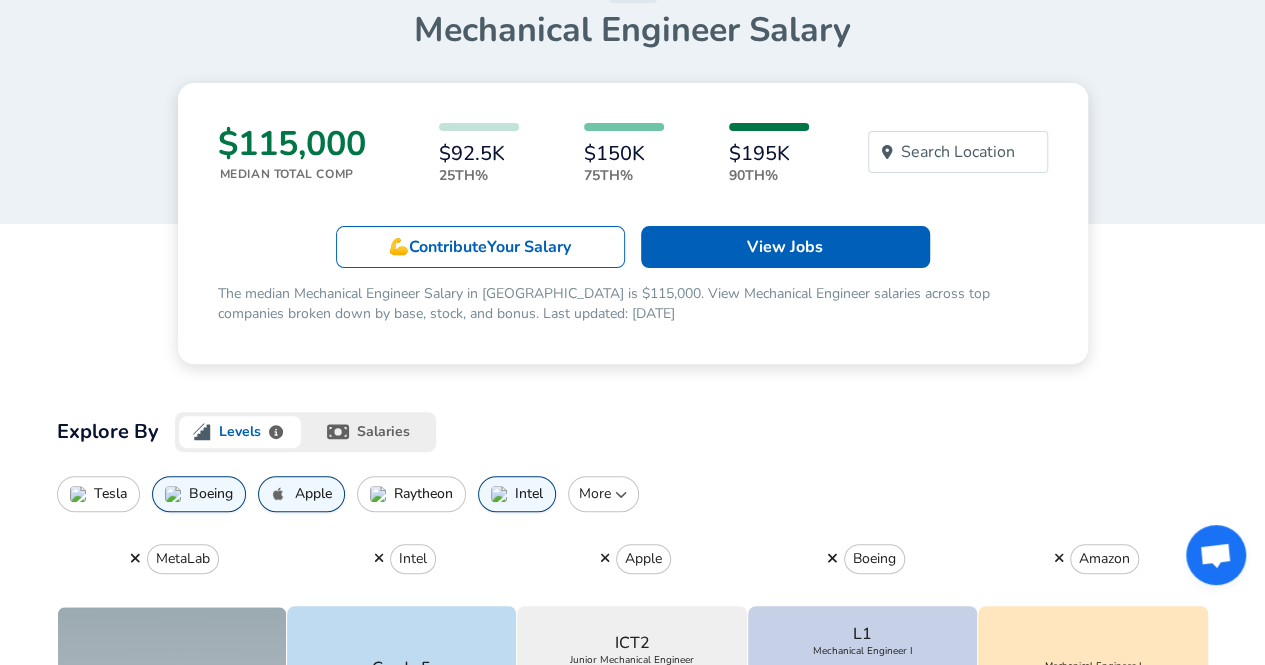 click on "More" at bounding box center [603, 494] 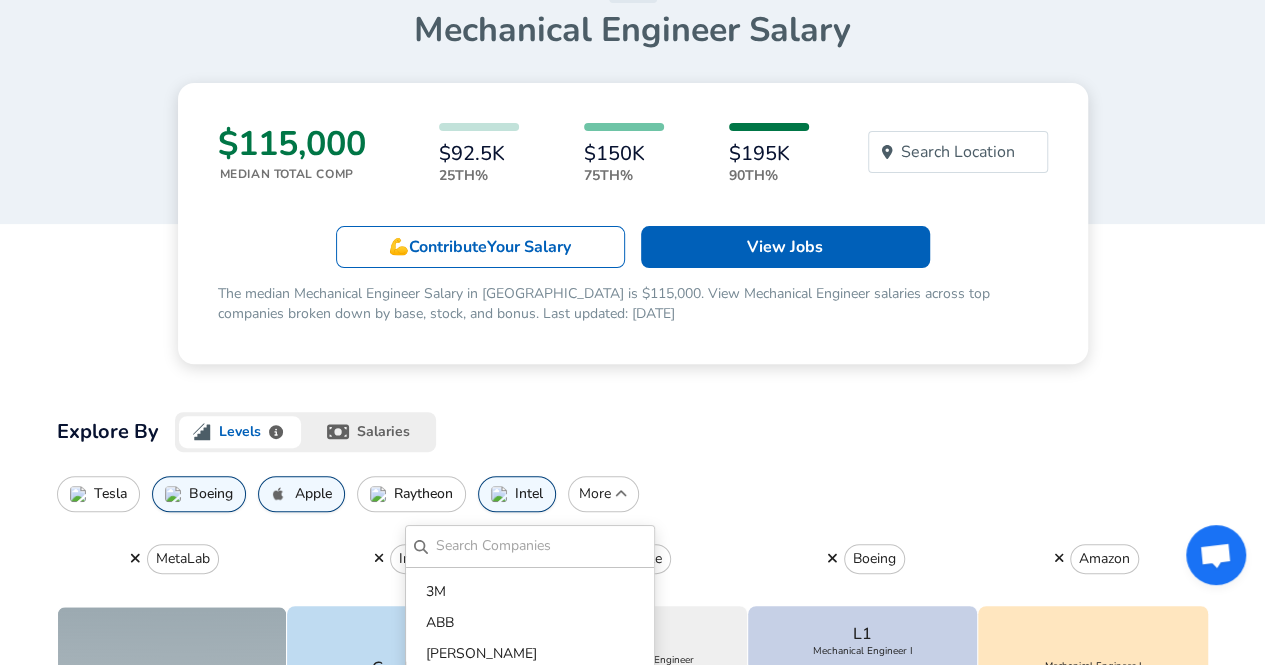 click 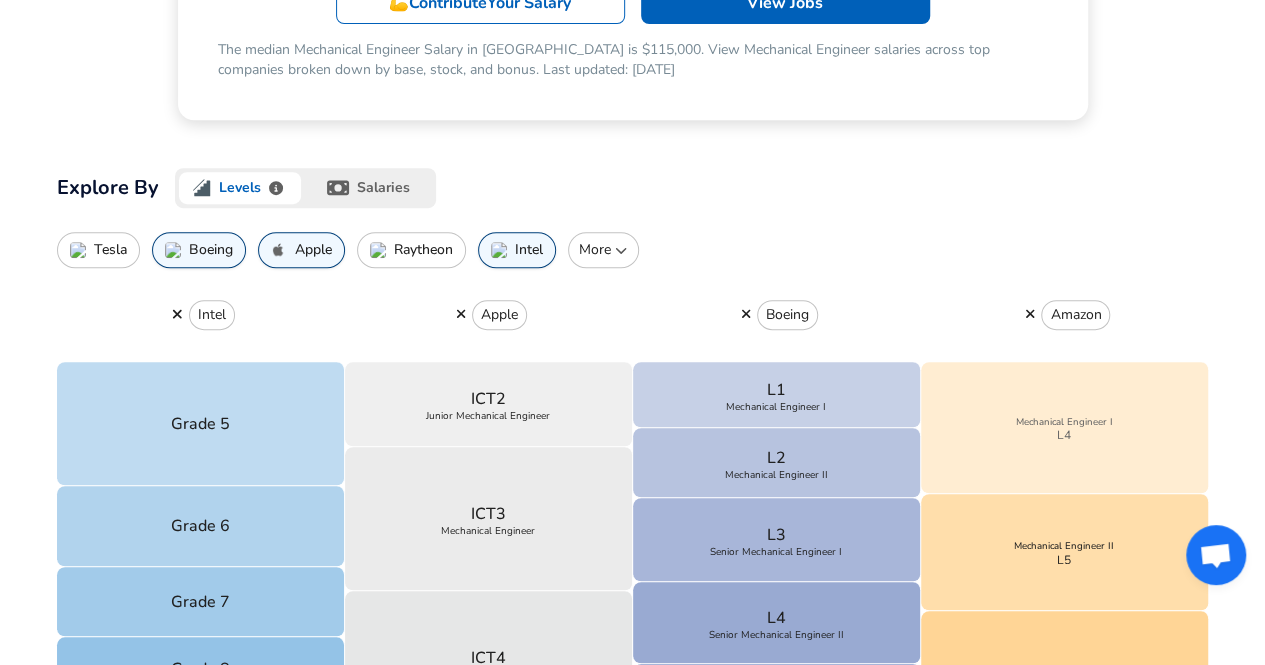 scroll, scrollTop: 450, scrollLeft: 0, axis: vertical 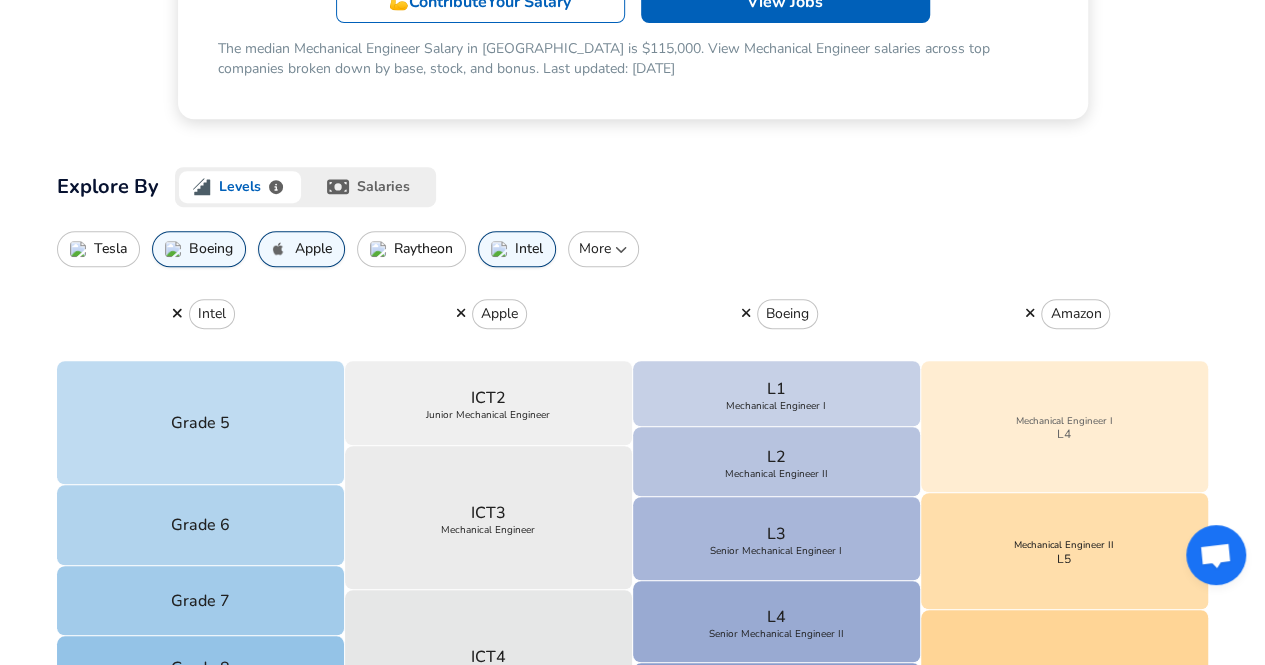 click on "Mechanical Engineer I" at bounding box center [1064, 421] 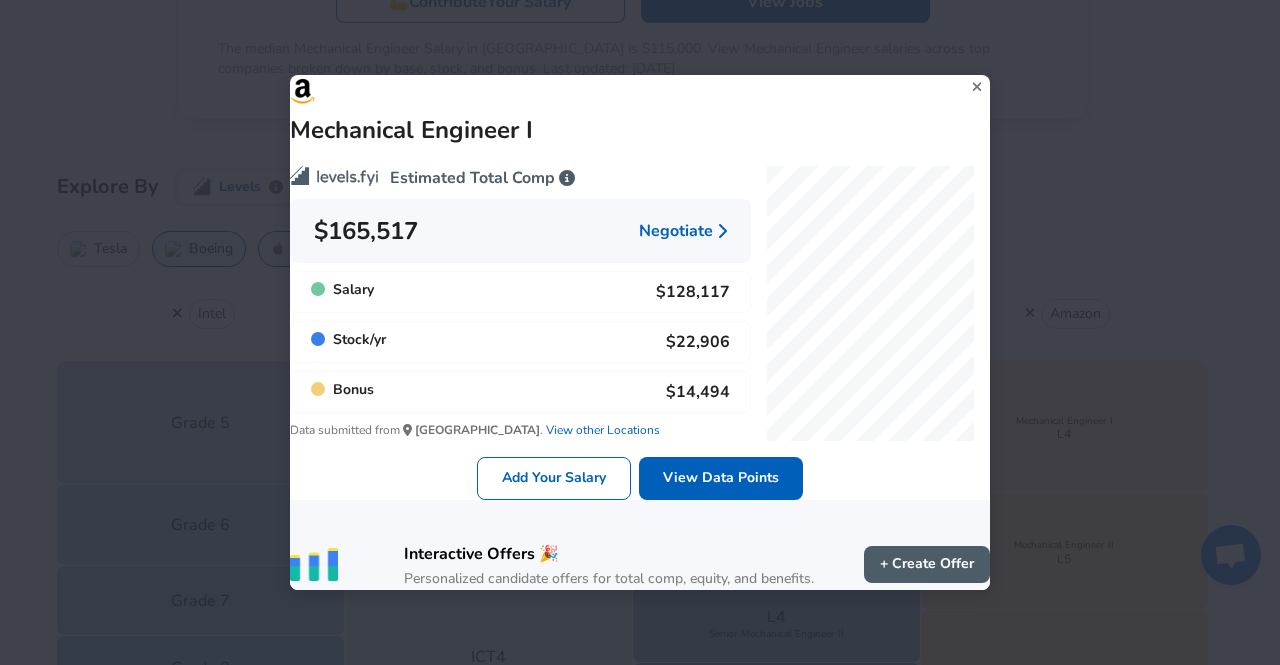 click 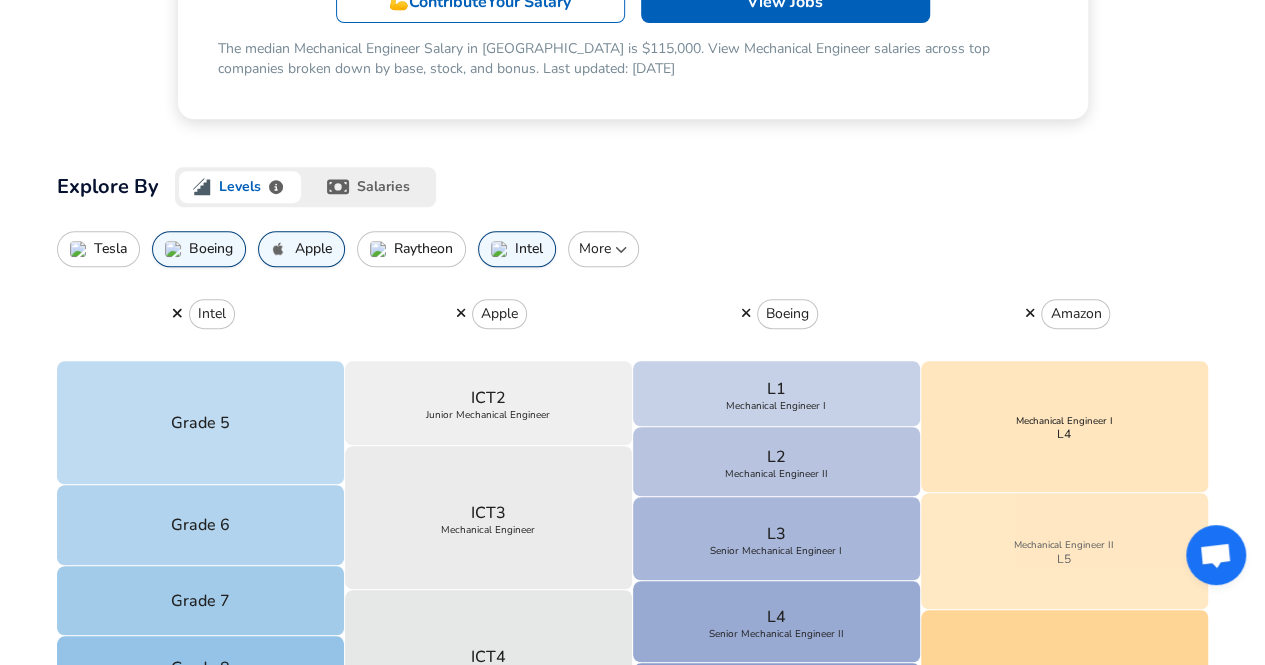 click on "Mechanical Engineer II L5" at bounding box center [1065, 551] 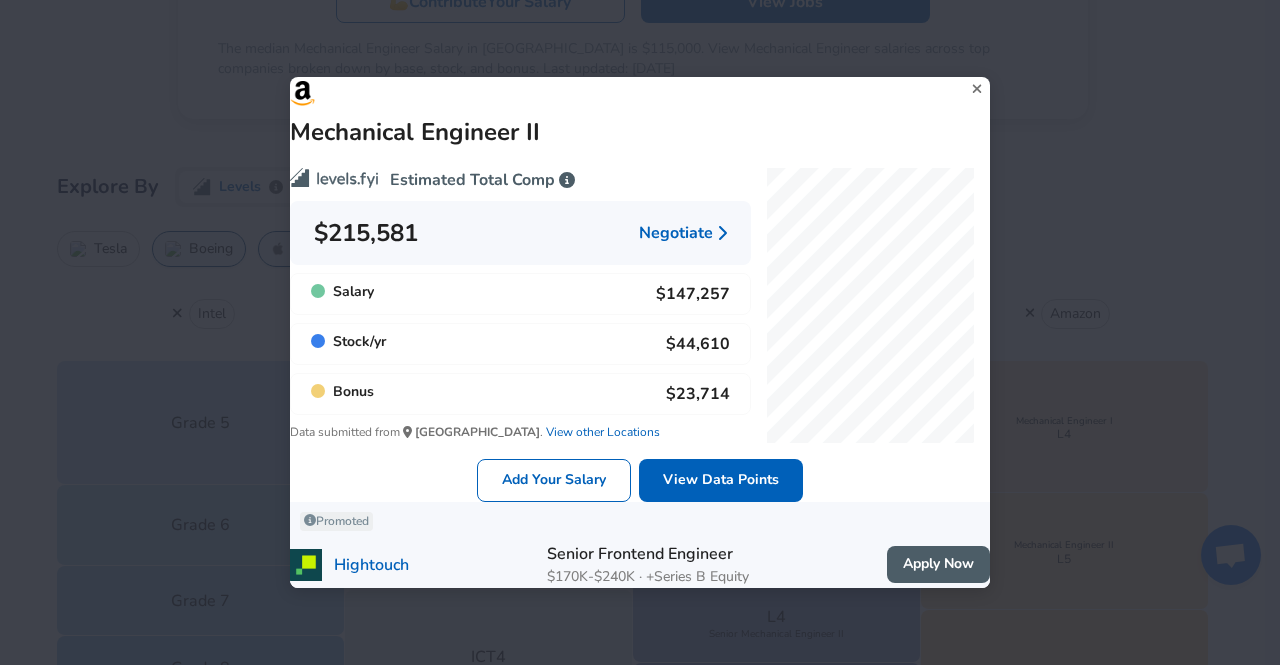 click 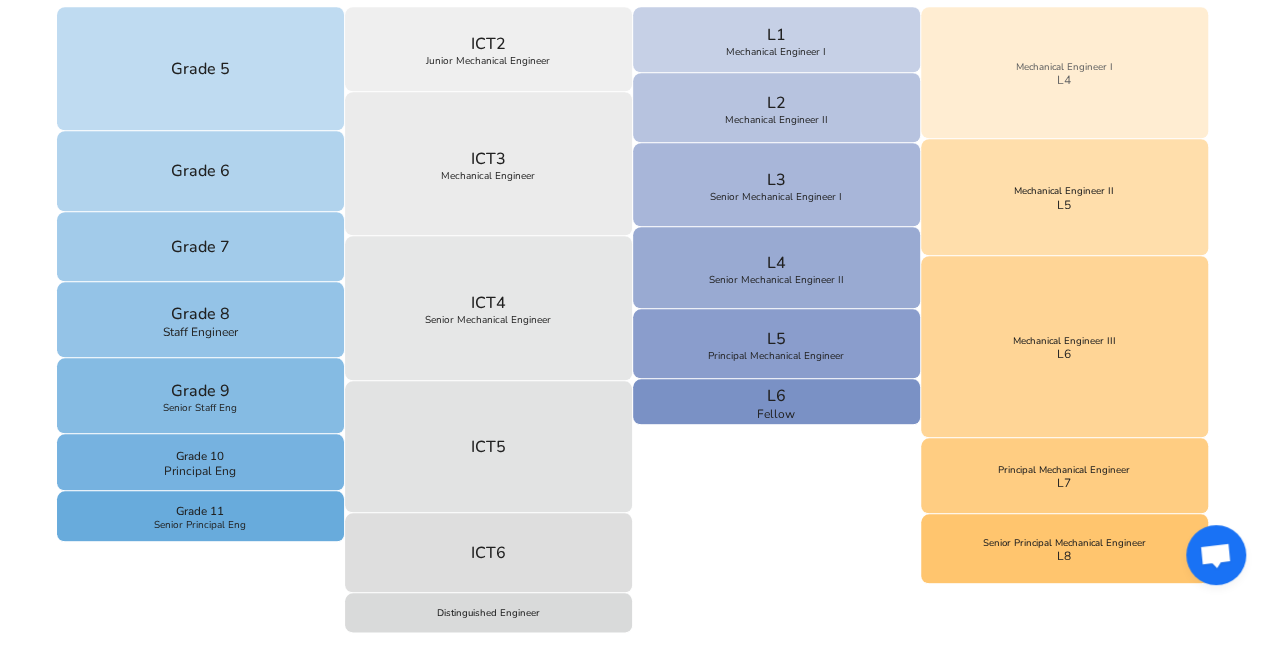 scroll, scrollTop: 805, scrollLeft: 0, axis: vertical 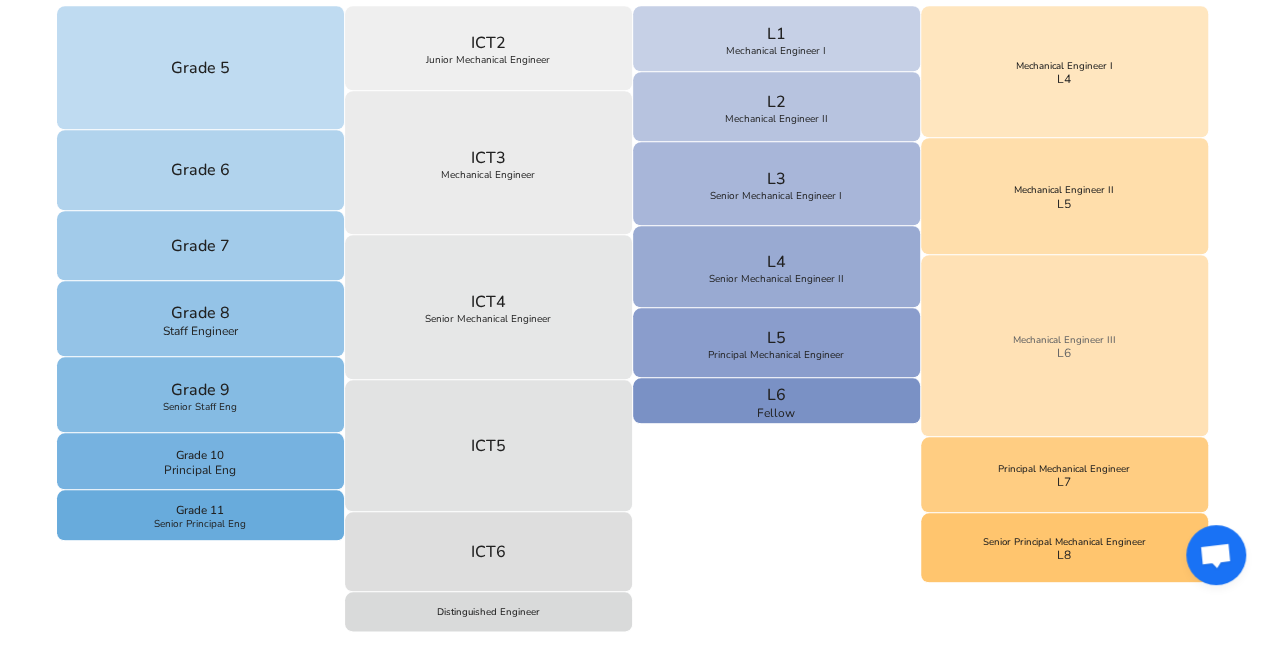 click on "Mechanical Engineer III L6" at bounding box center [1065, 346] 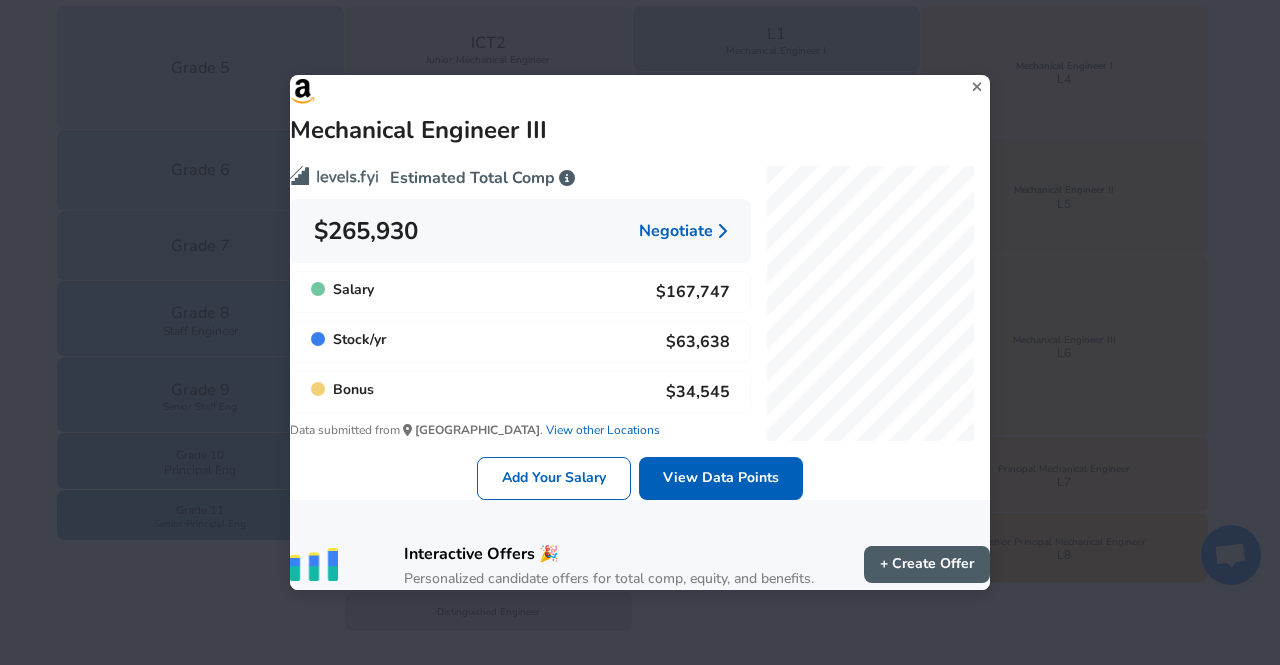click 